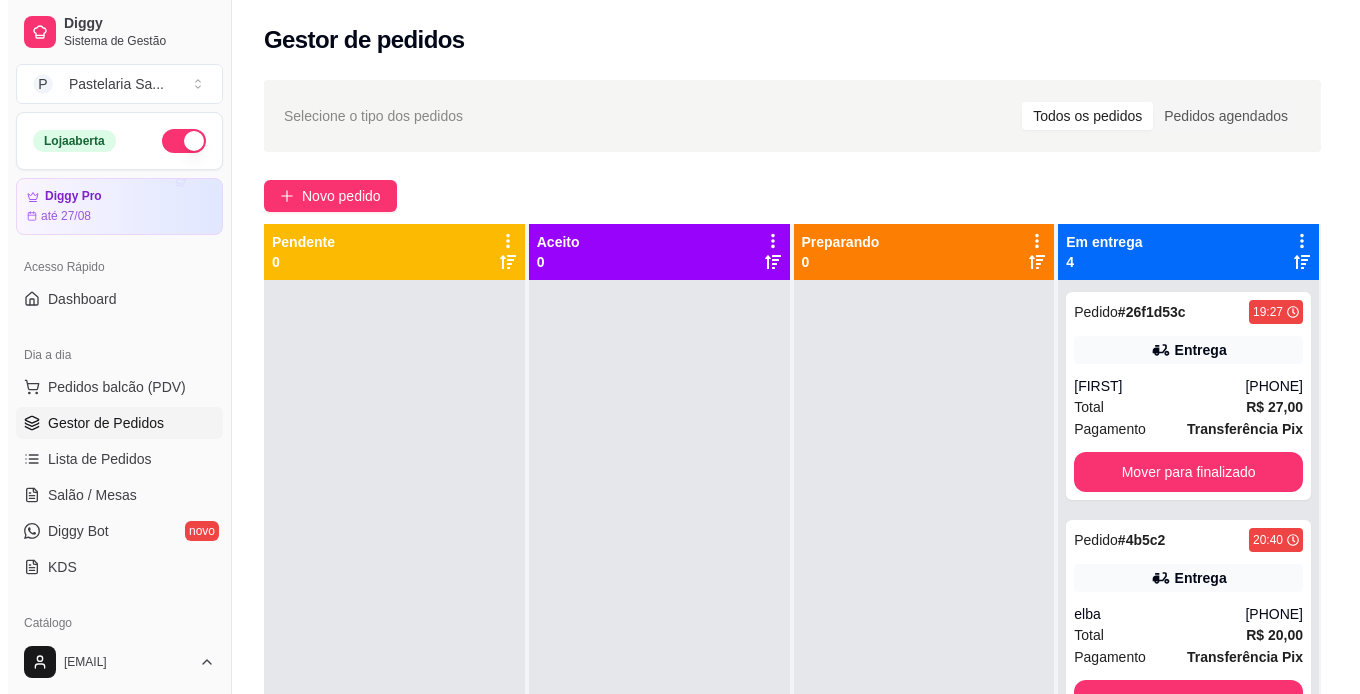 scroll, scrollTop: 0, scrollLeft: 0, axis: both 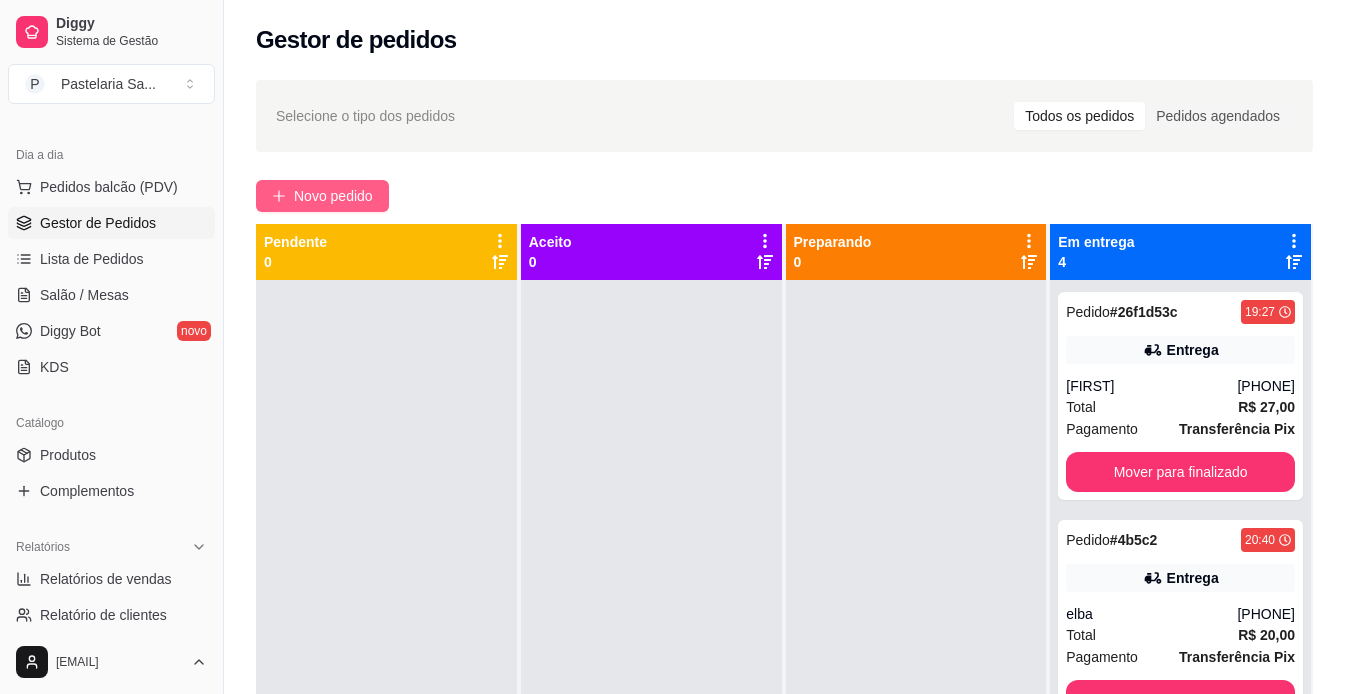 click on "Novo pedido" at bounding box center (333, 196) 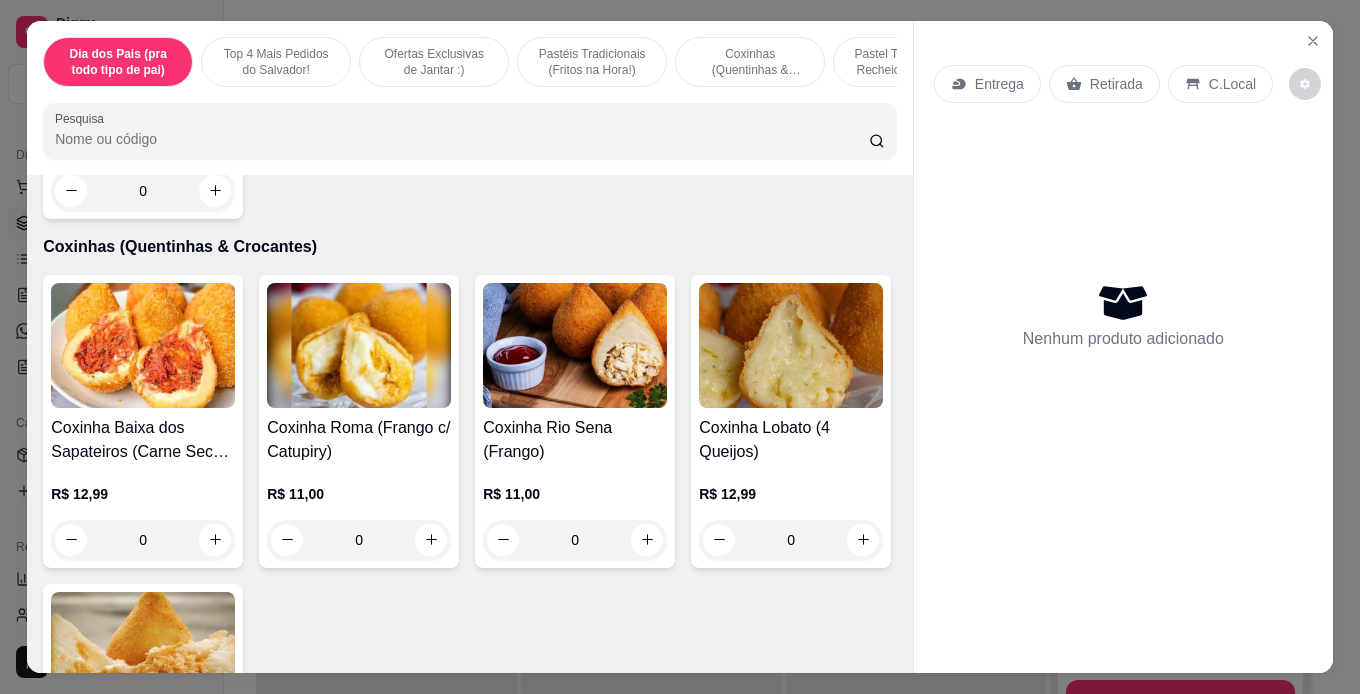 scroll, scrollTop: 2100, scrollLeft: 0, axis: vertical 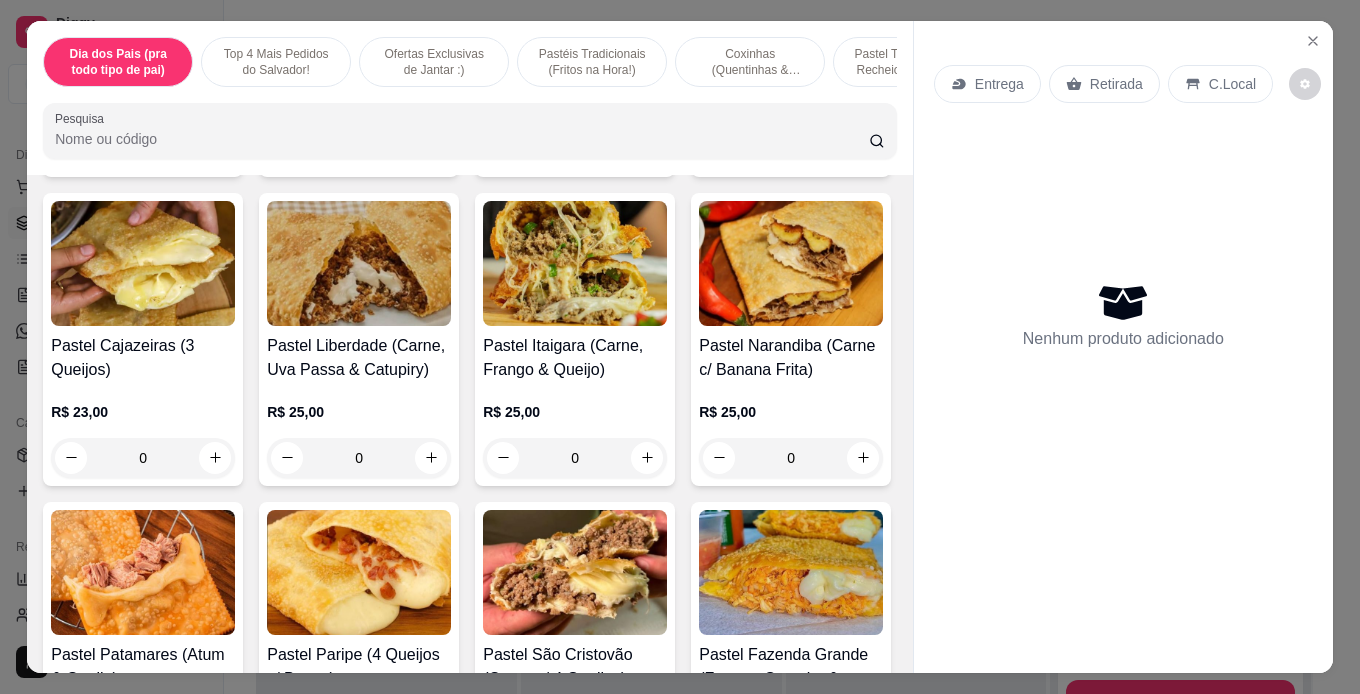 click on "0" at bounding box center (575, 149) 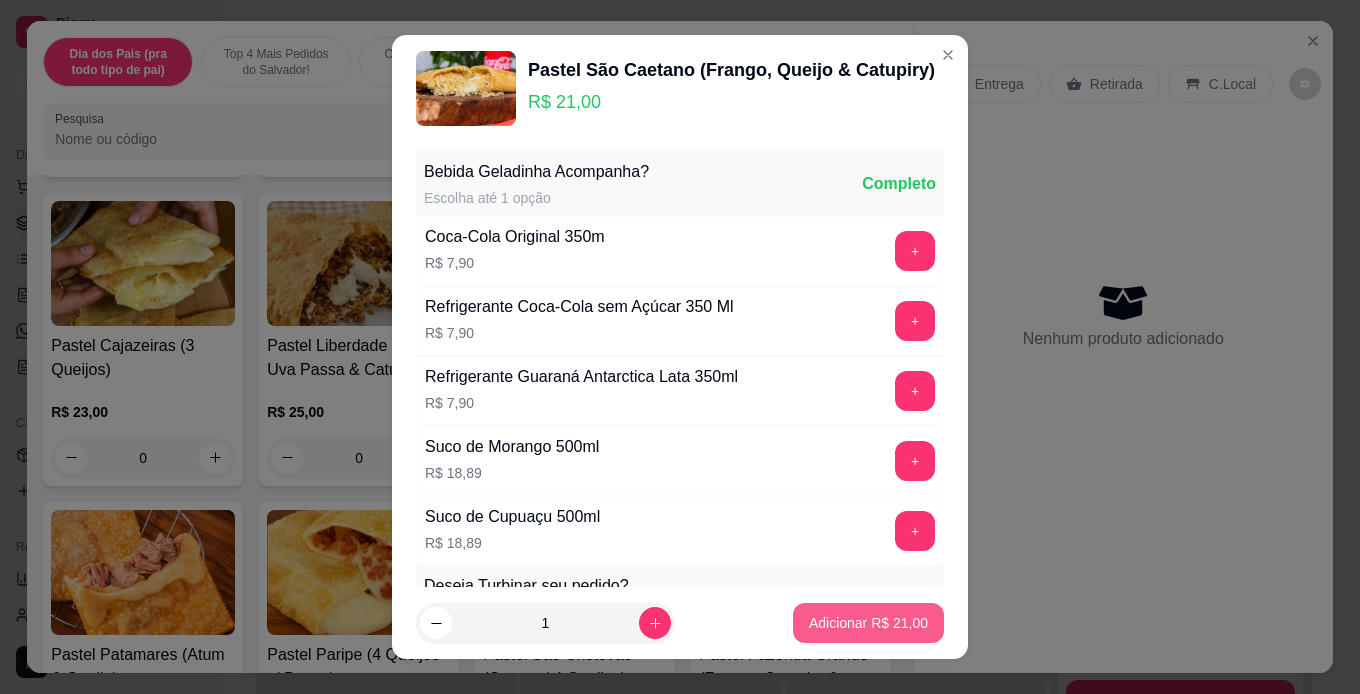 click on "Adicionar   R$ 21,00" at bounding box center [868, 623] 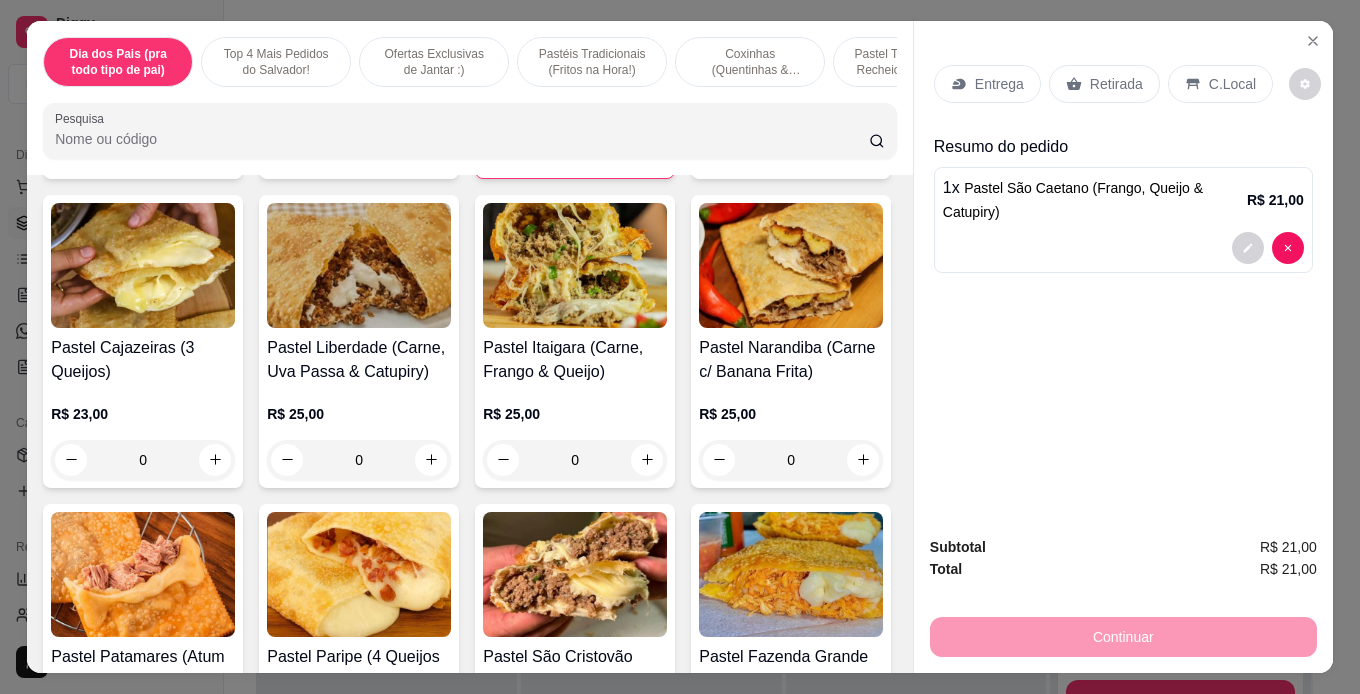 click on "1" at bounding box center (575, 150) 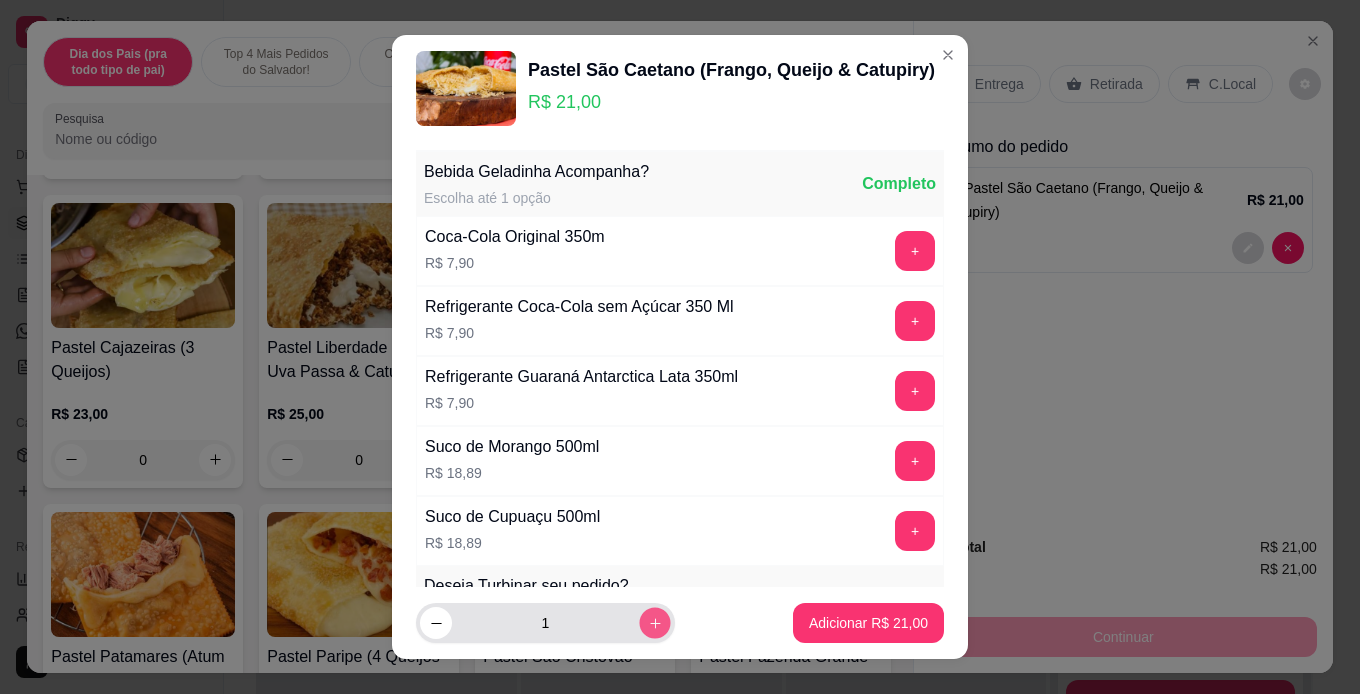 click 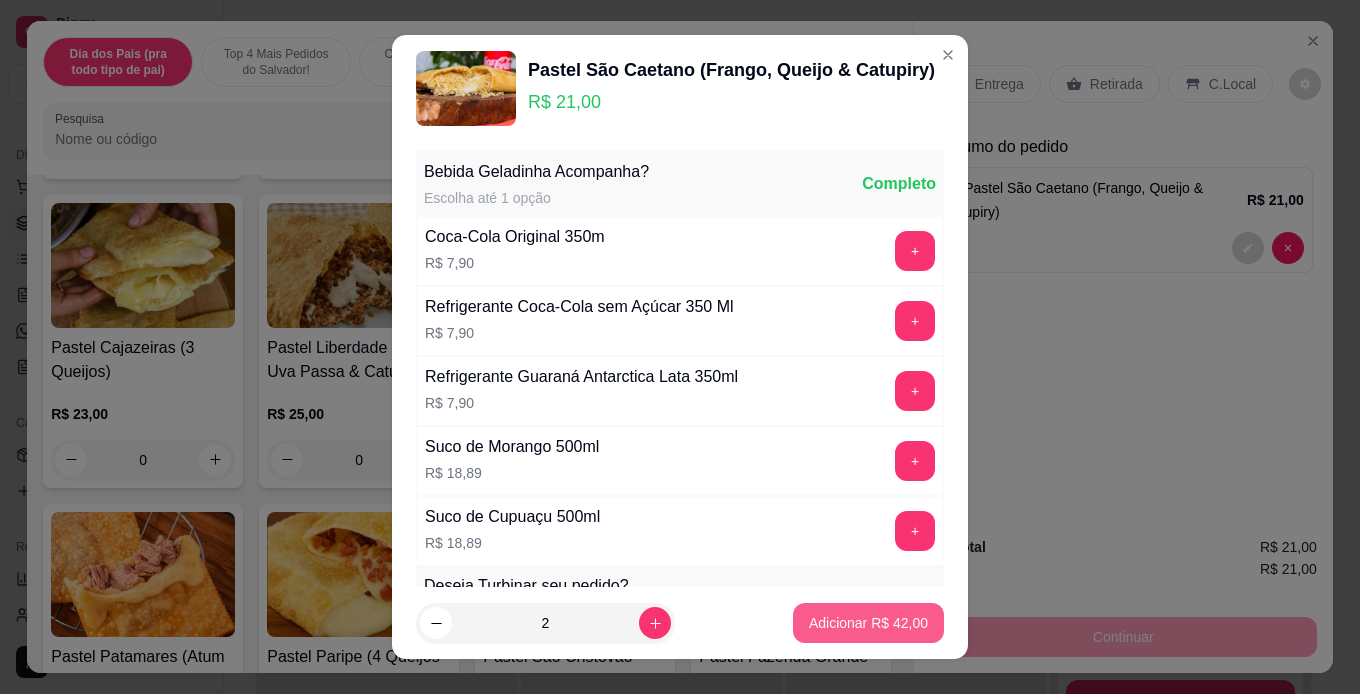 click on "Adicionar   R$ 42,00" at bounding box center (868, 623) 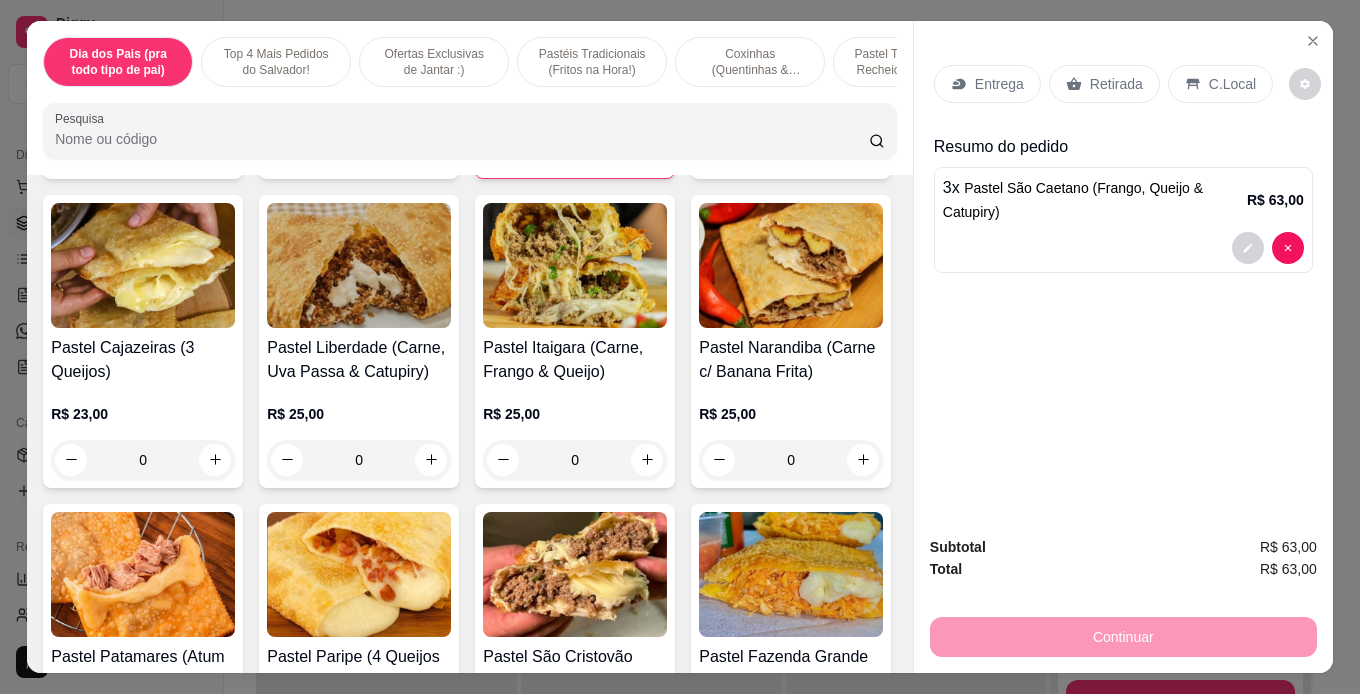 type on "3" 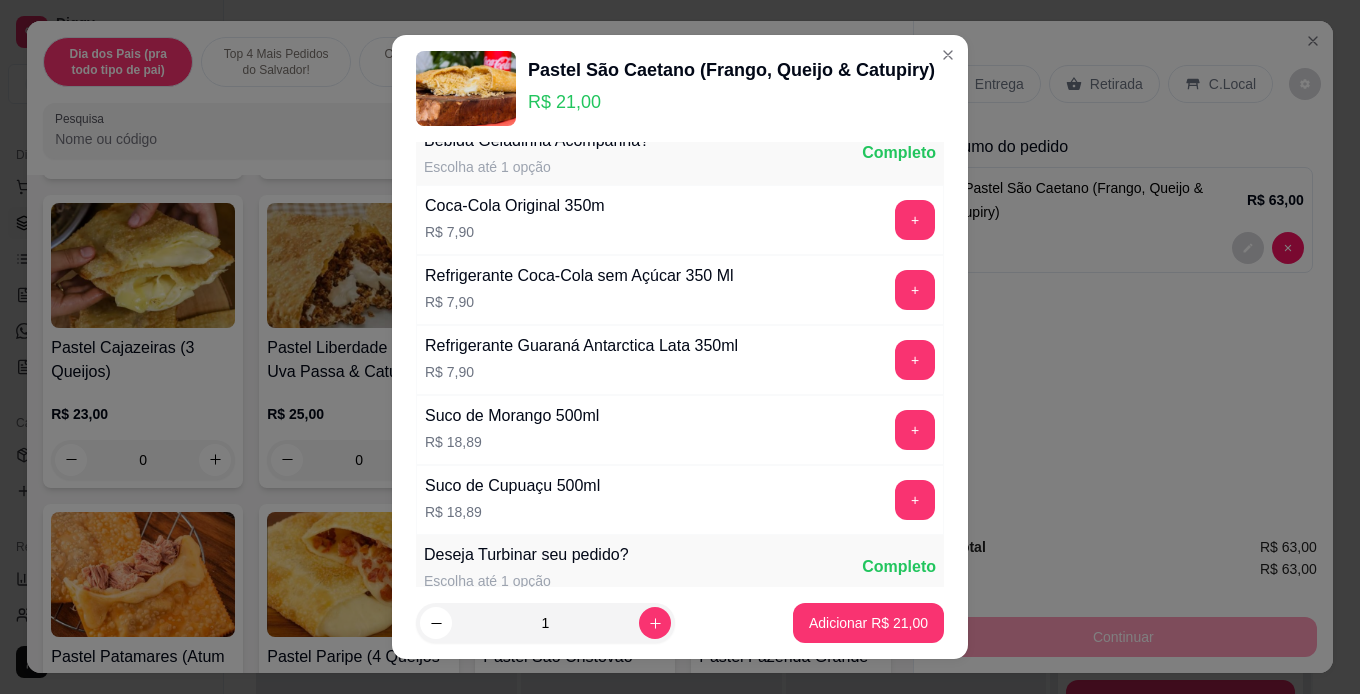 scroll, scrollTop: 0, scrollLeft: 0, axis: both 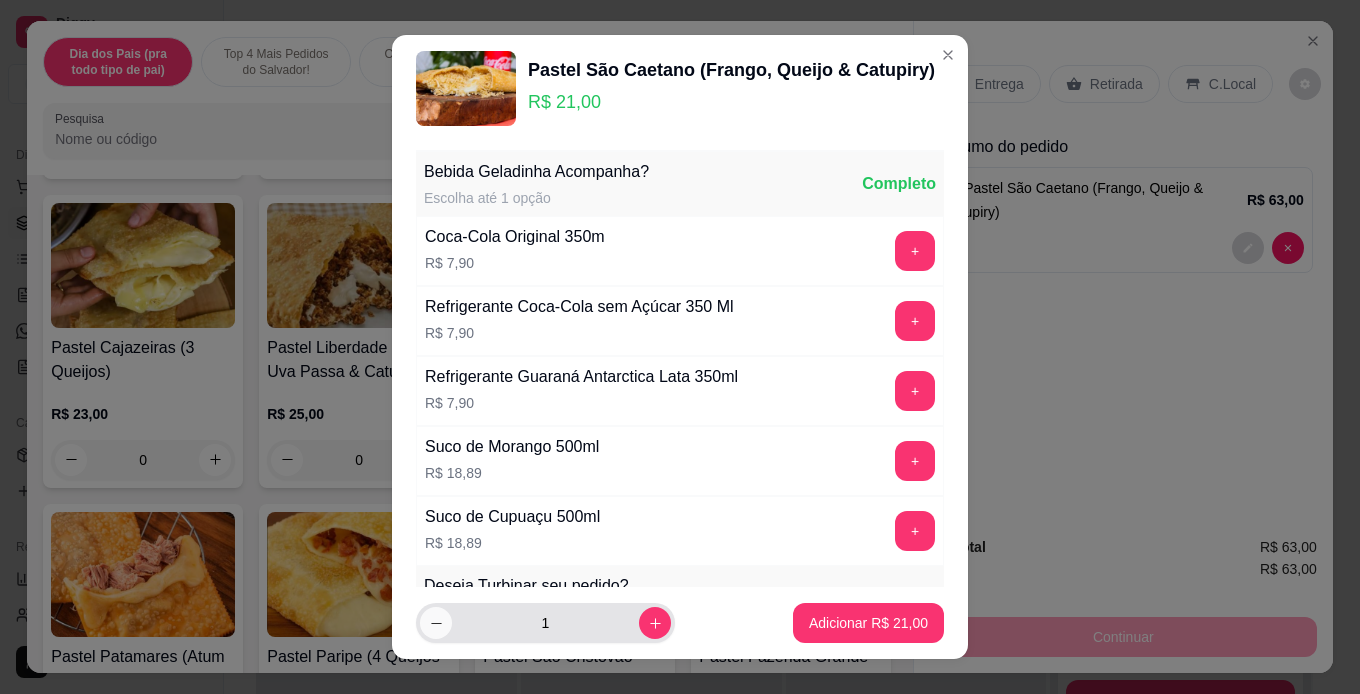 click 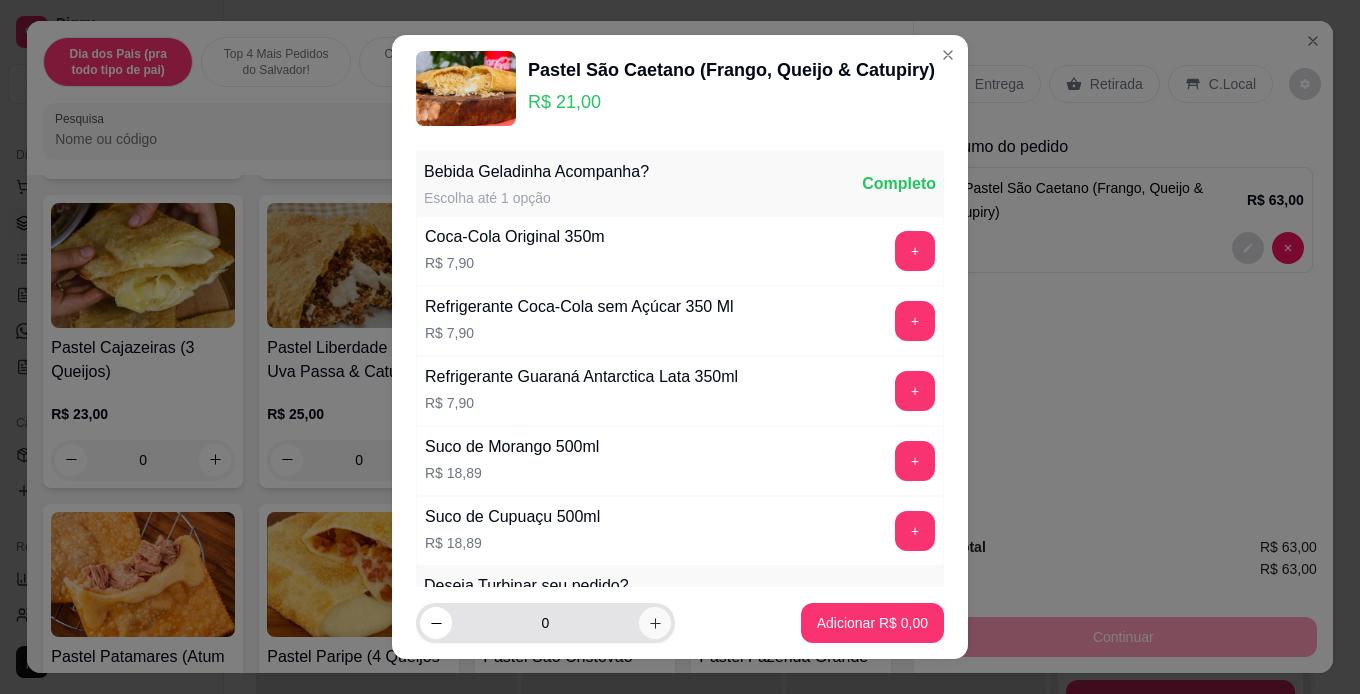 click at bounding box center (655, 623) 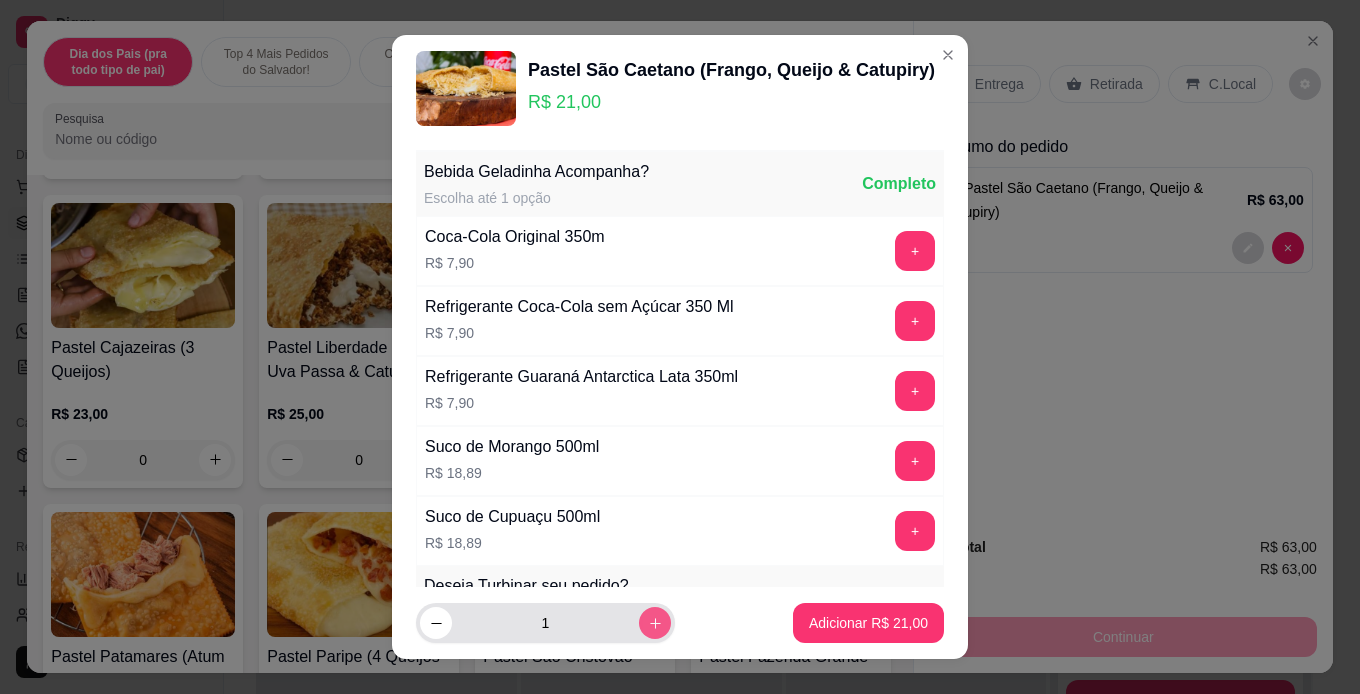click at bounding box center [655, 623] 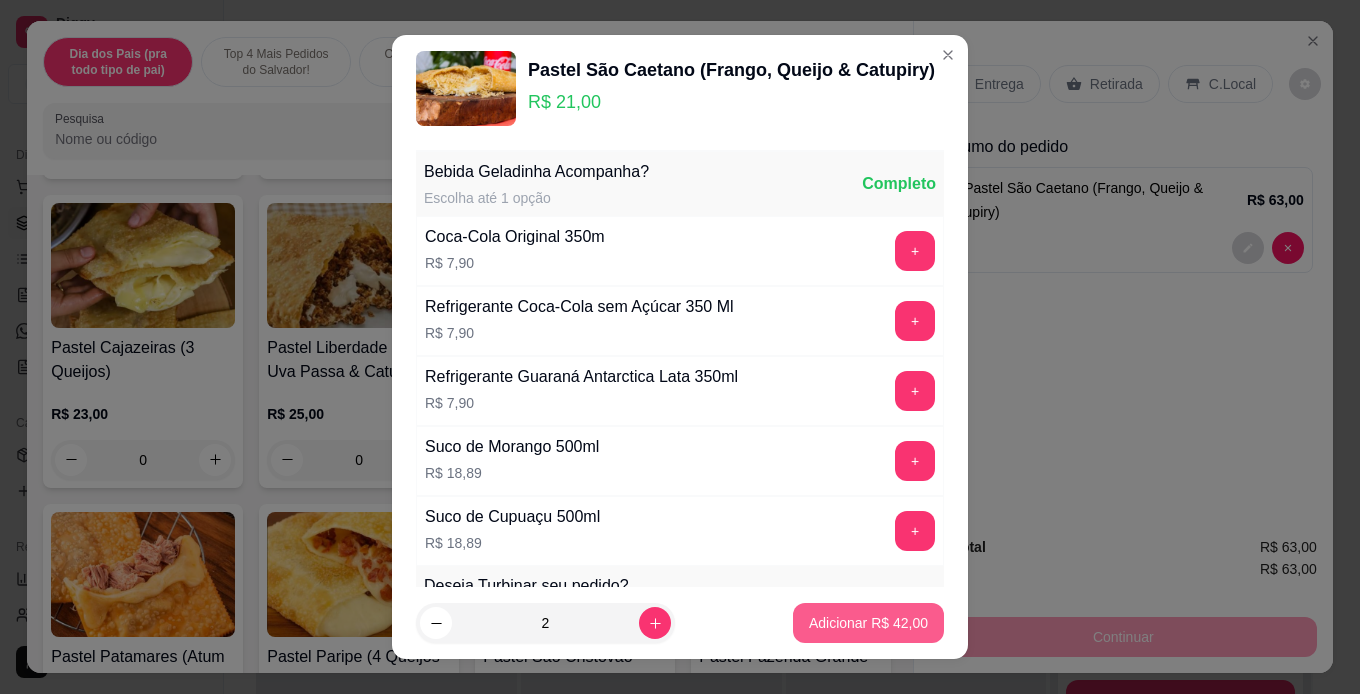 click on "Adicionar   R$ 42,00" at bounding box center (868, 623) 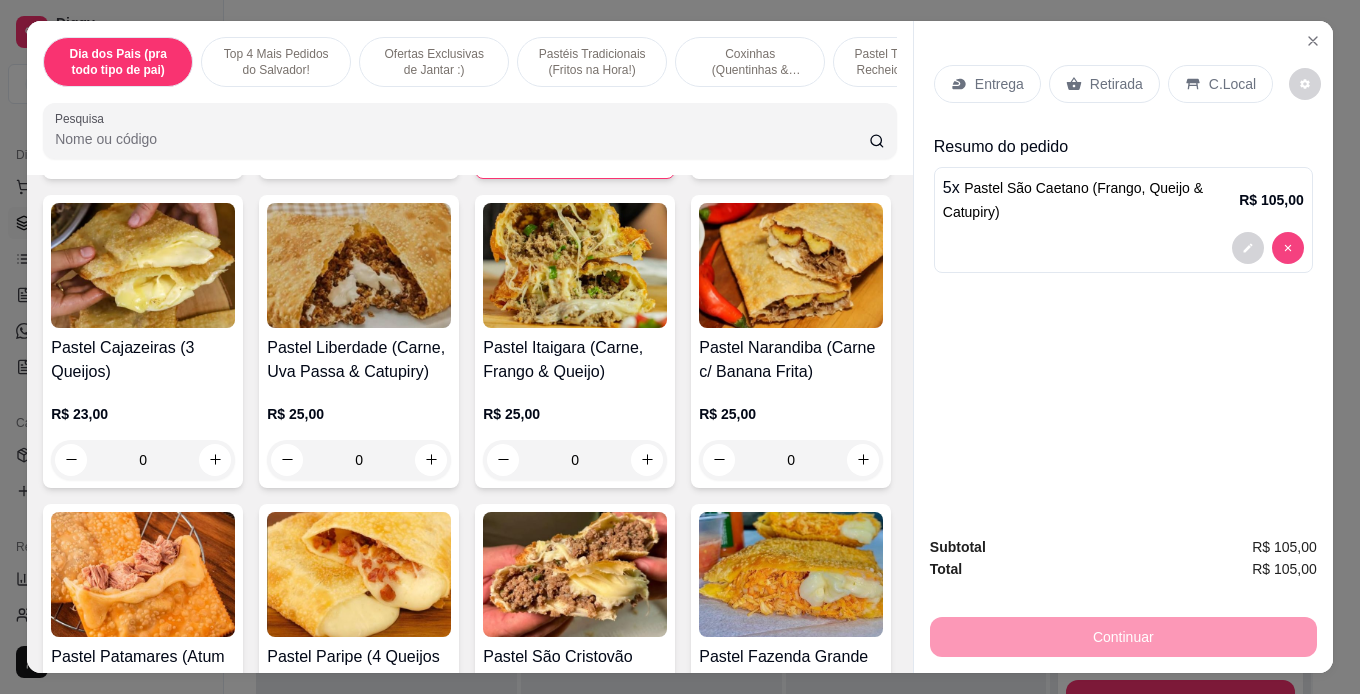 type on "0" 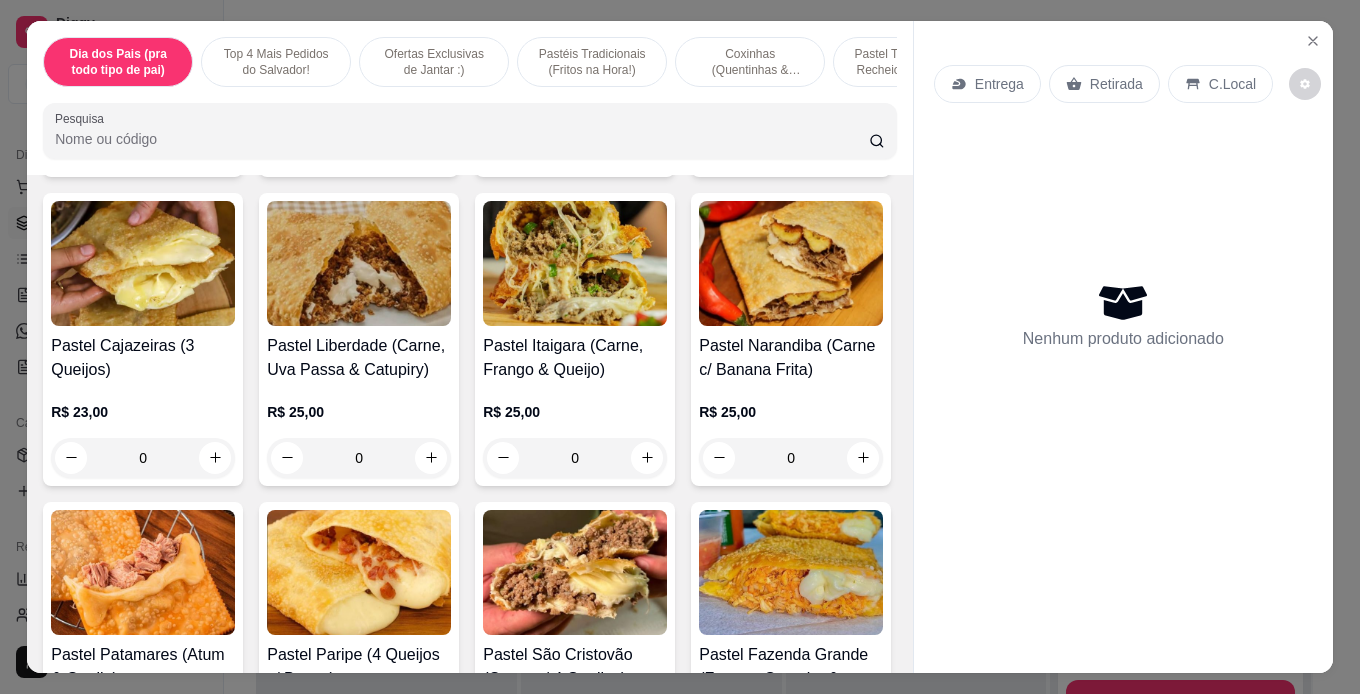 click on "0" at bounding box center [575, 149] 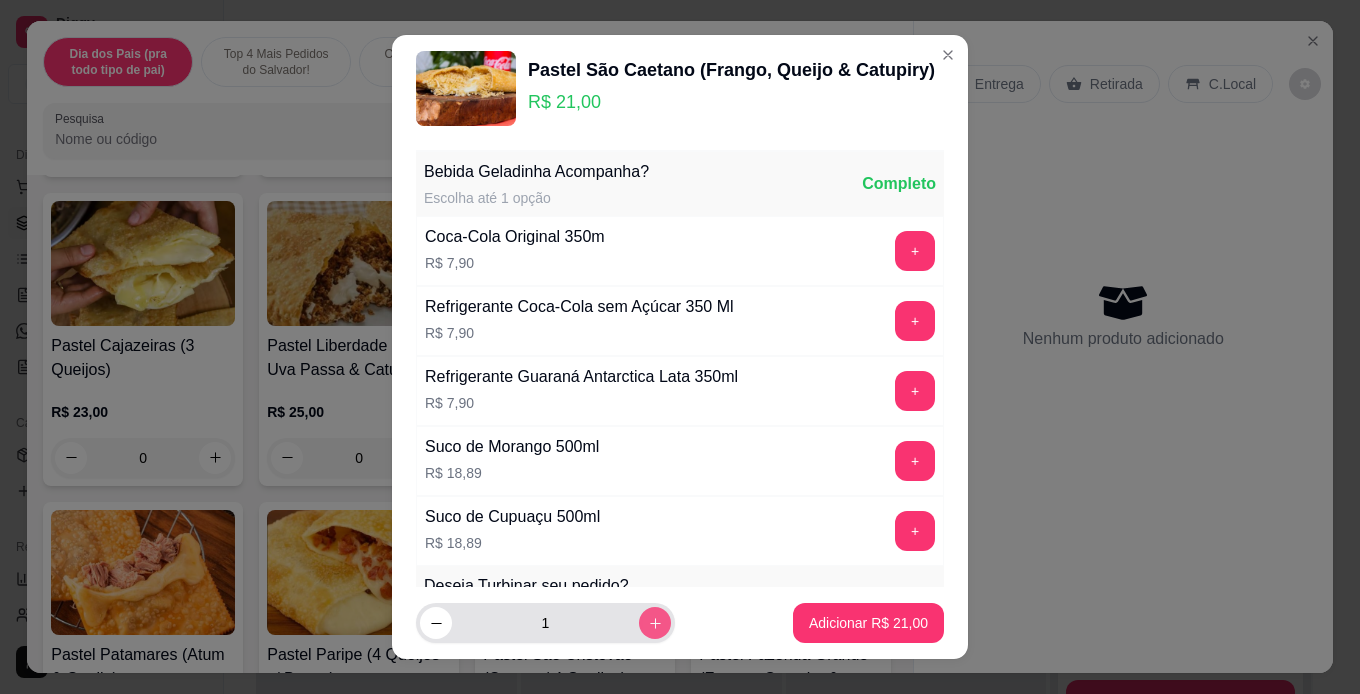 click 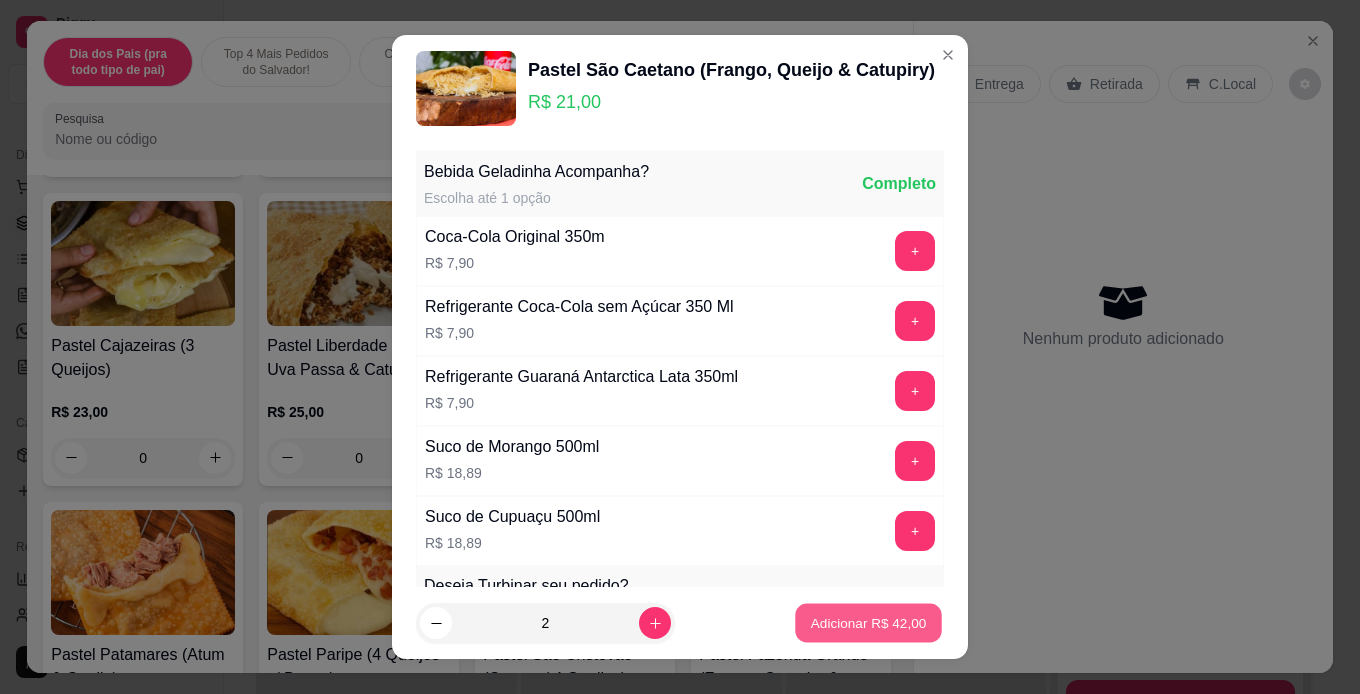 click on "Adicionar   R$ 42,00" at bounding box center (869, 623) 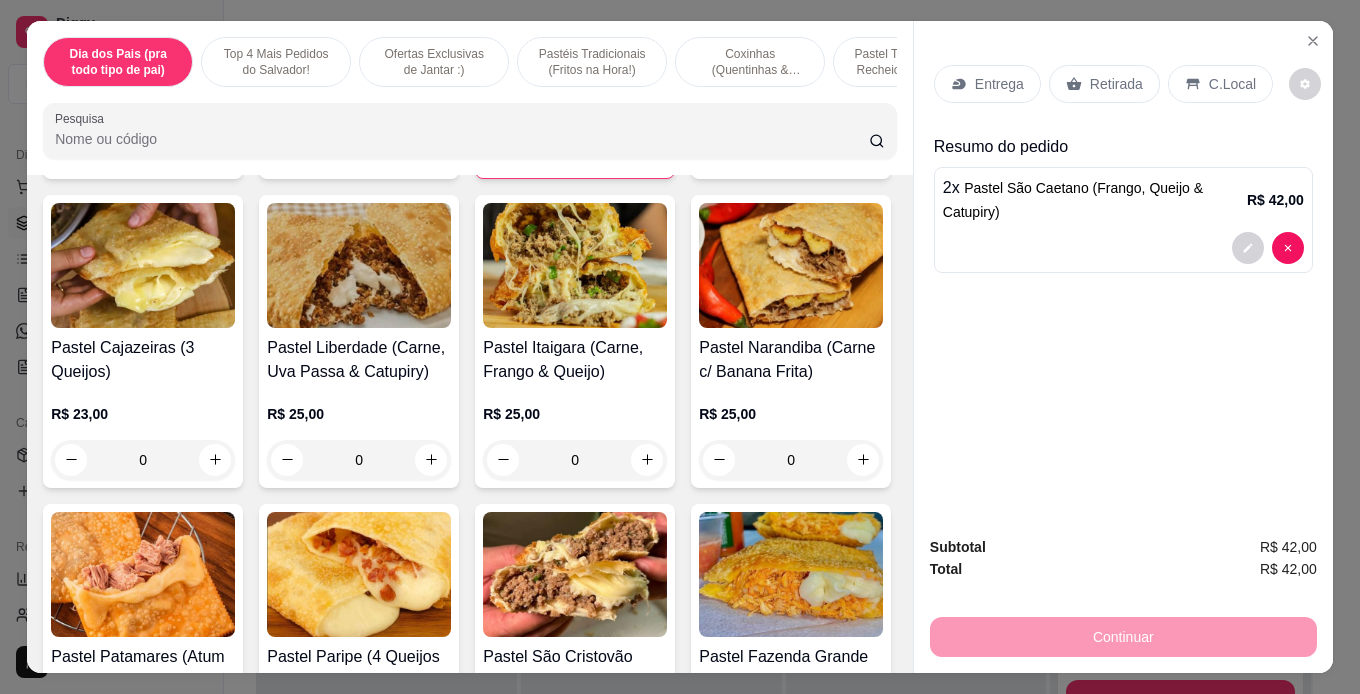 click on "Retirada" at bounding box center (1104, 84) 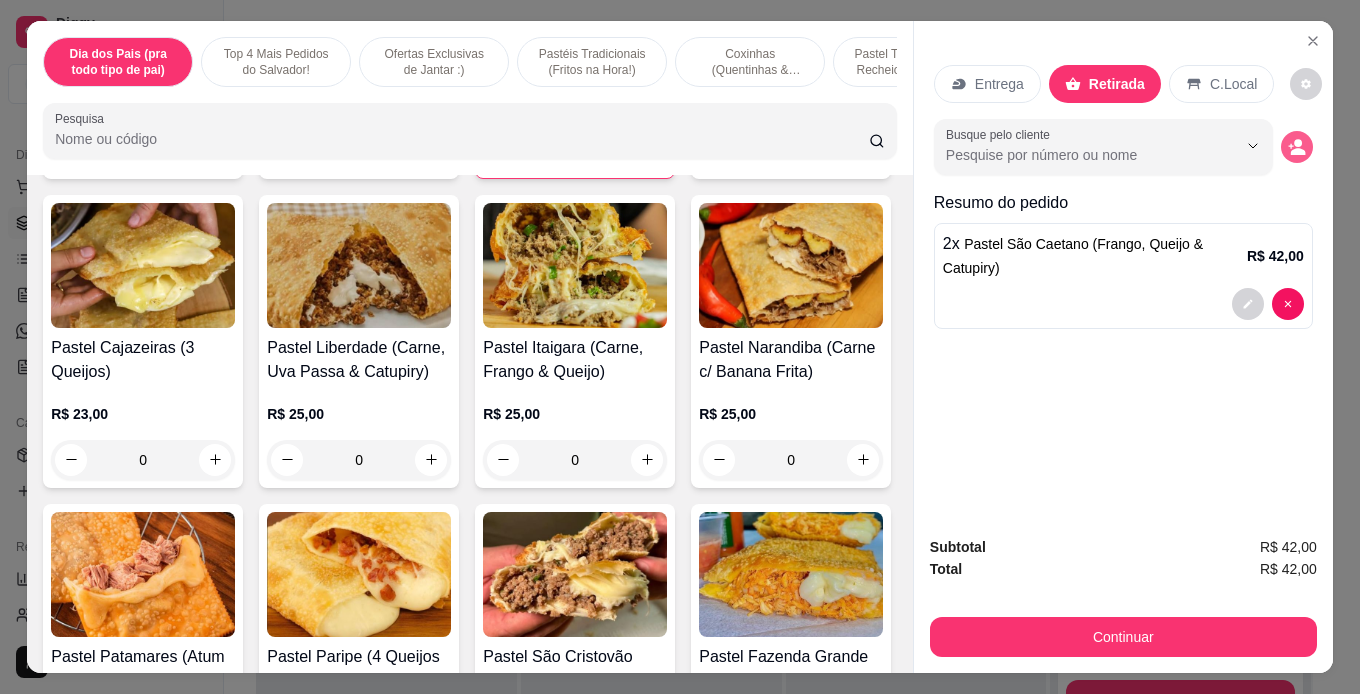click 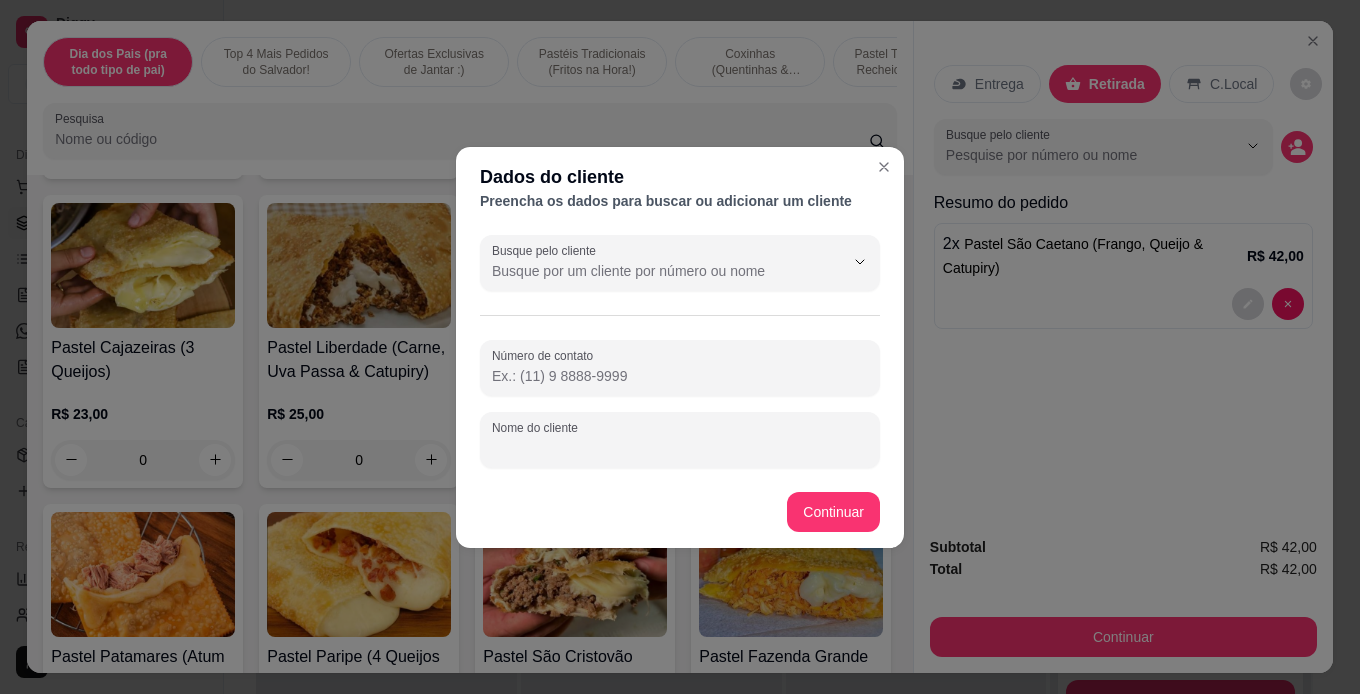 click on "Nome do cliente" at bounding box center (680, 448) 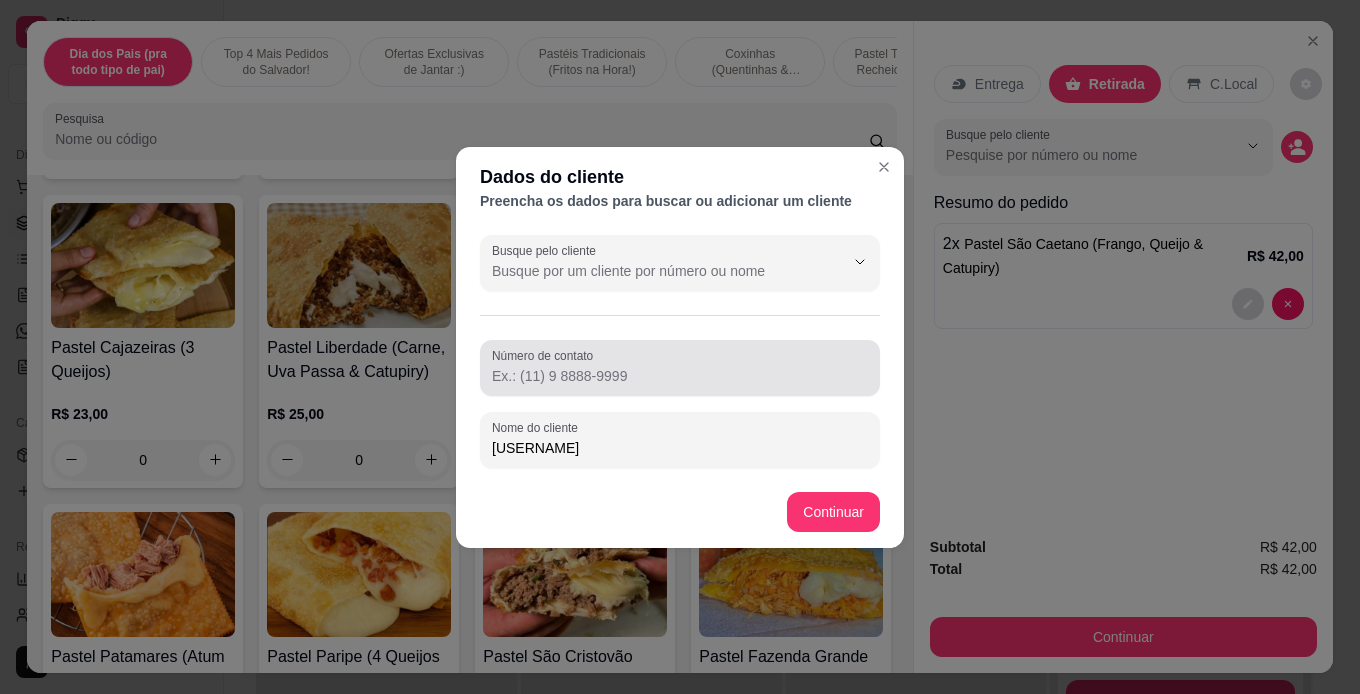 type on "[USERNAME]" 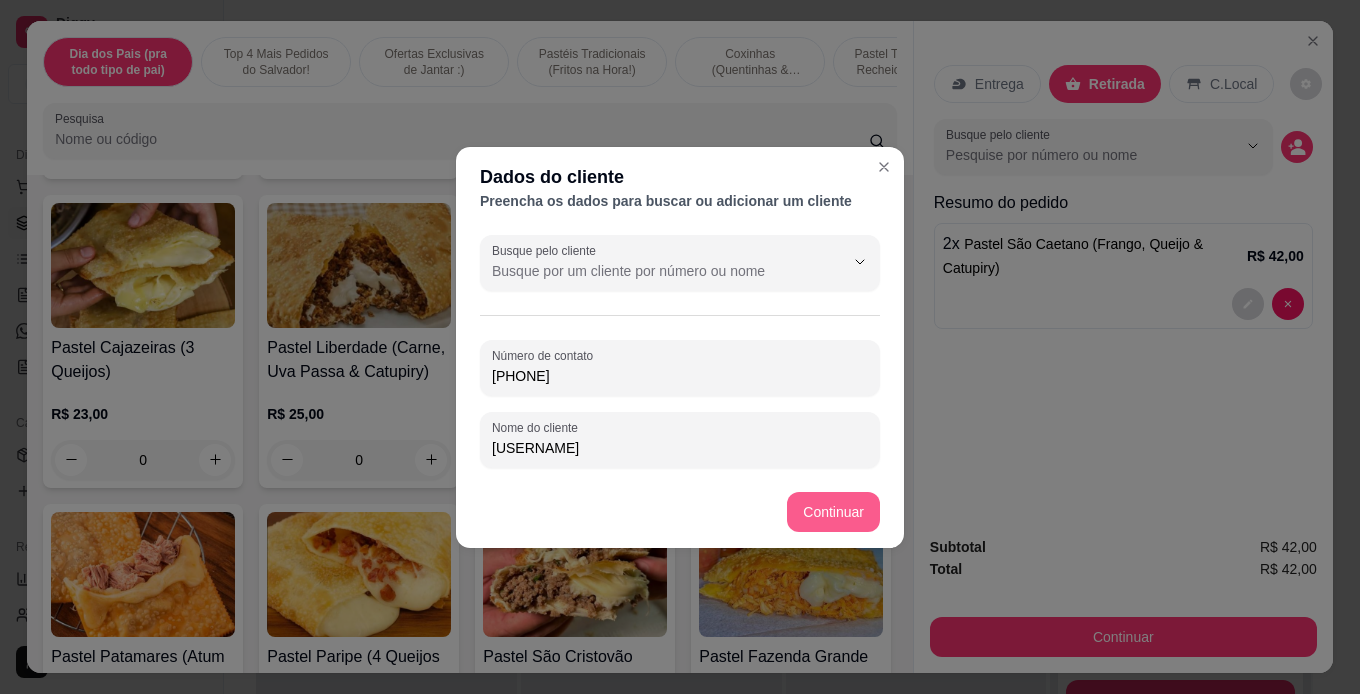 type on "[PHONE]" 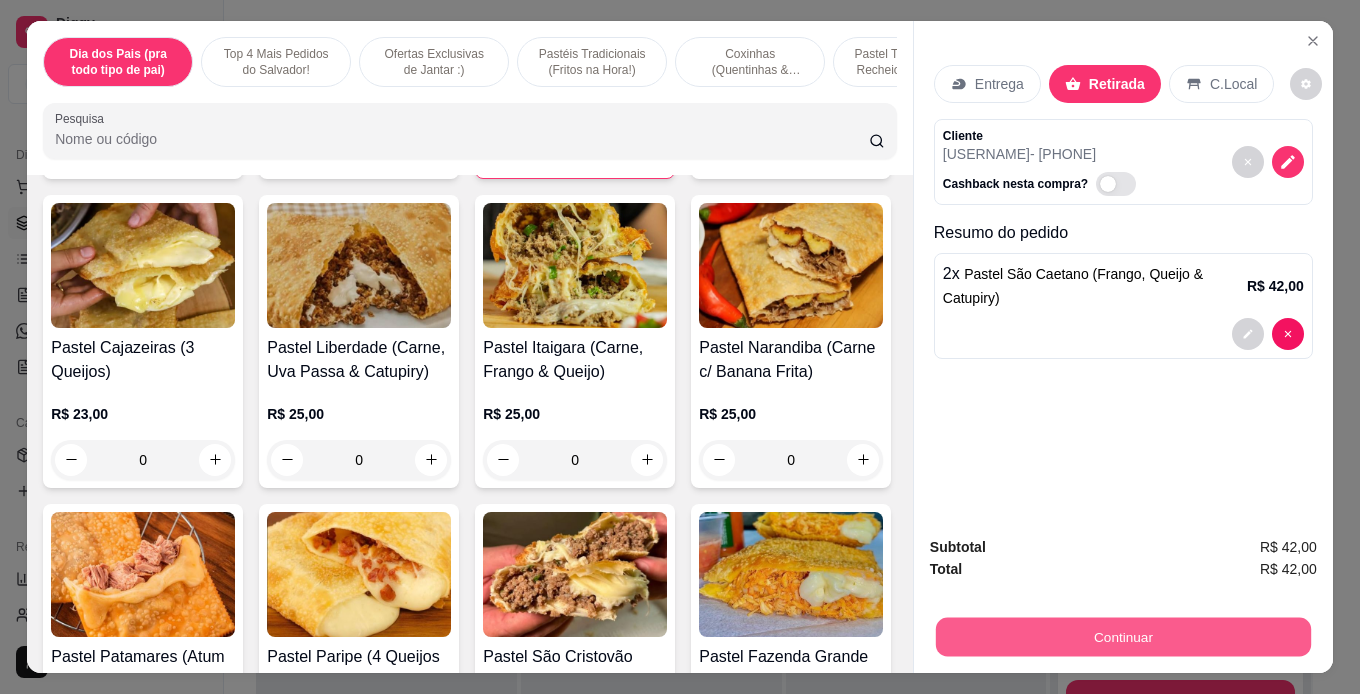 click on "Continuar" at bounding box center (1123, 637) 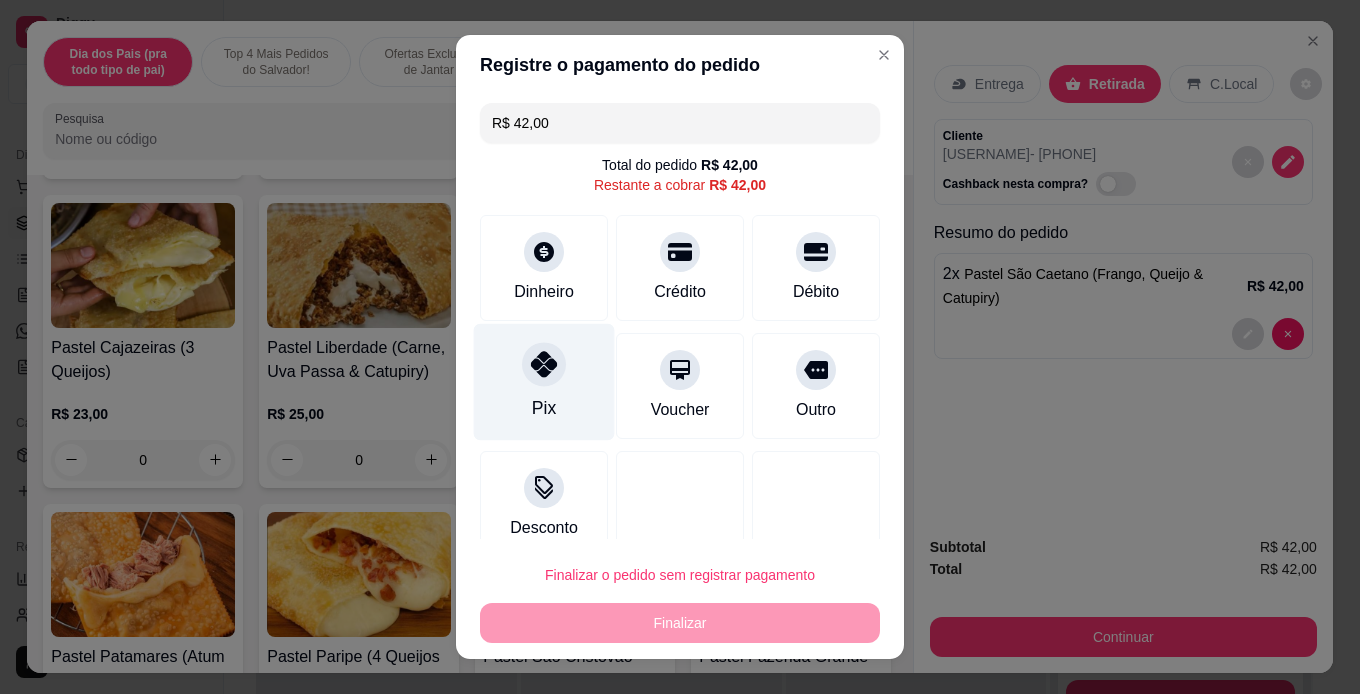 click on "Pix" at bounding box center [544, 381] 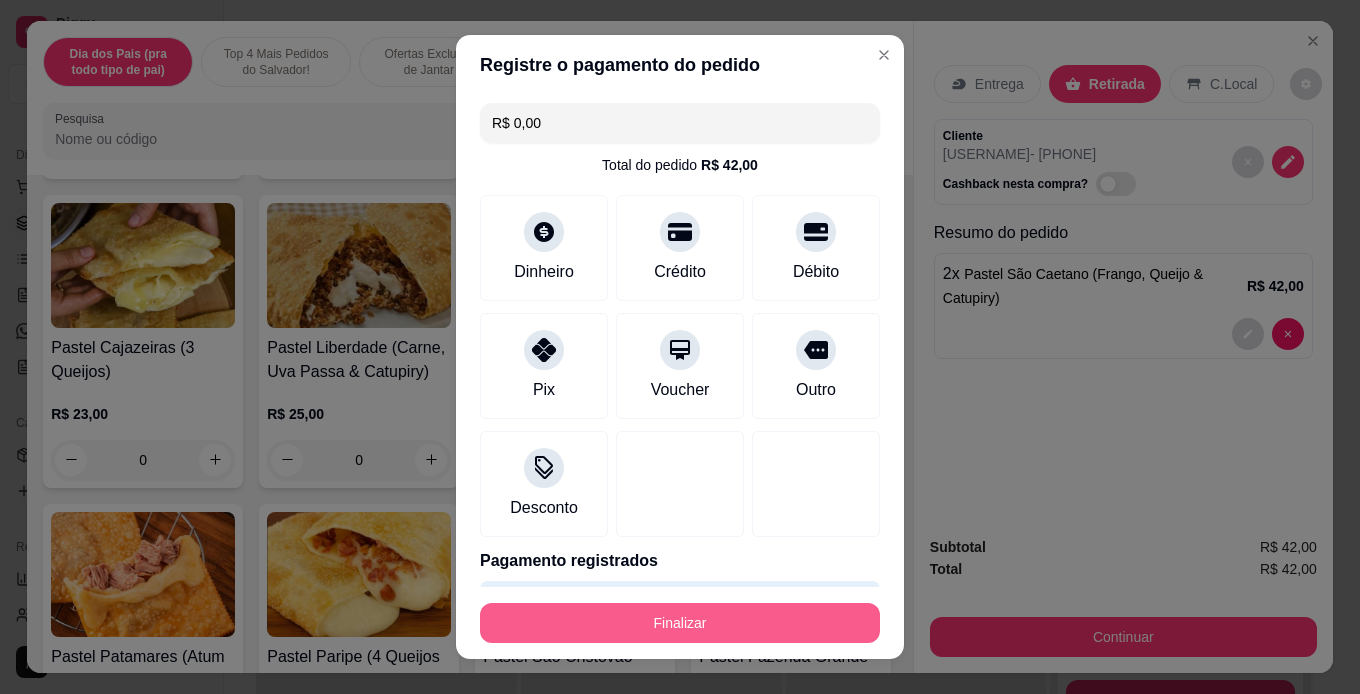 click on "Finalizar" at bounding box center [680, 623] 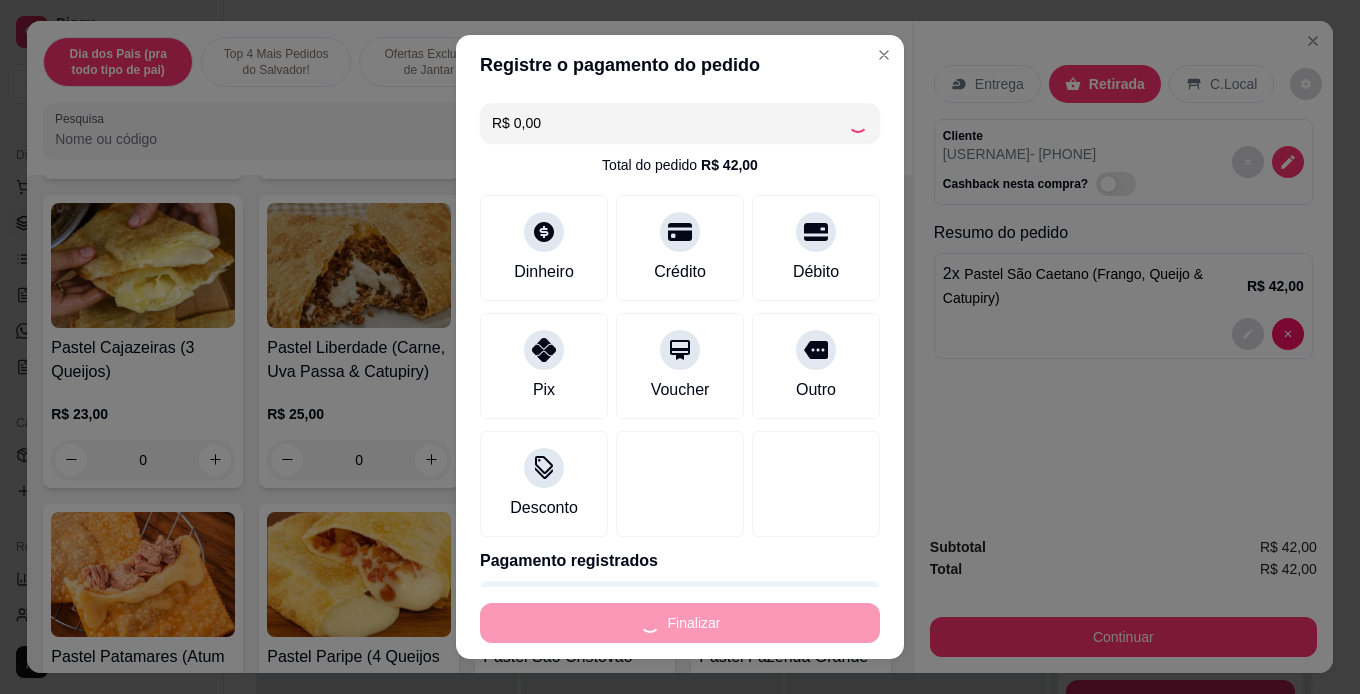 type on "0" 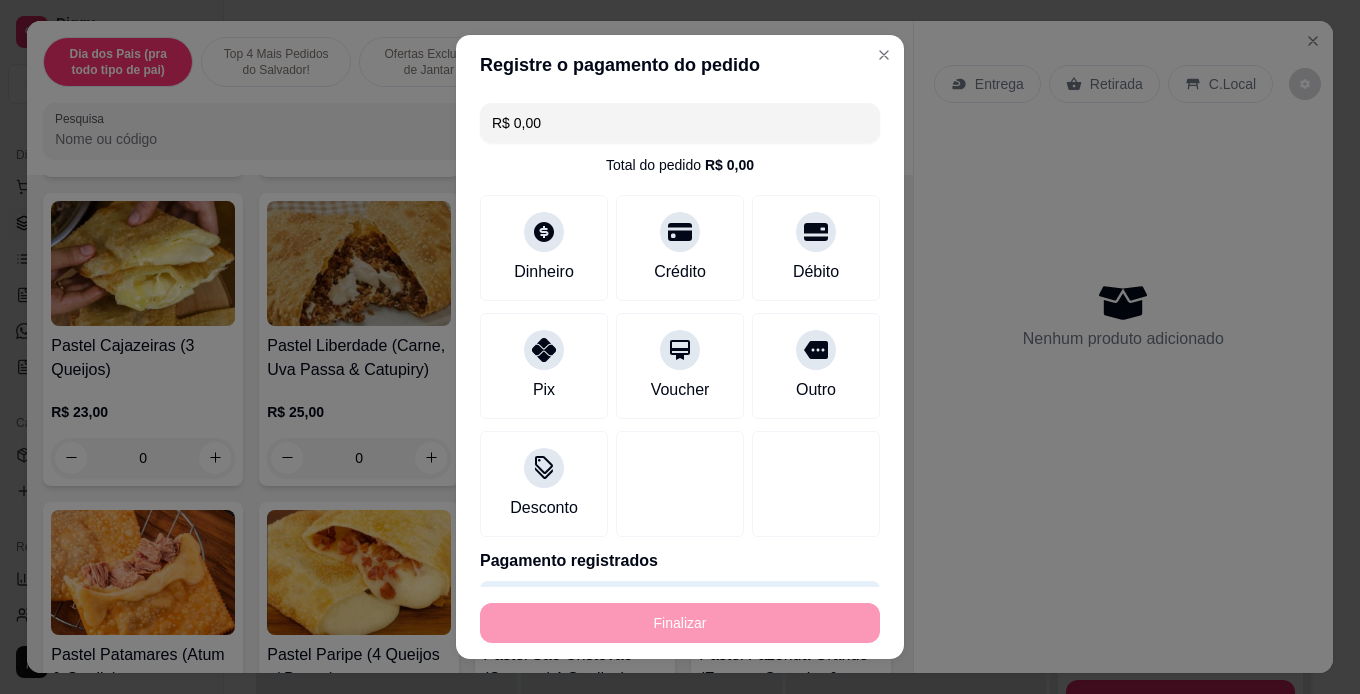 type on "-R$ 42,00" 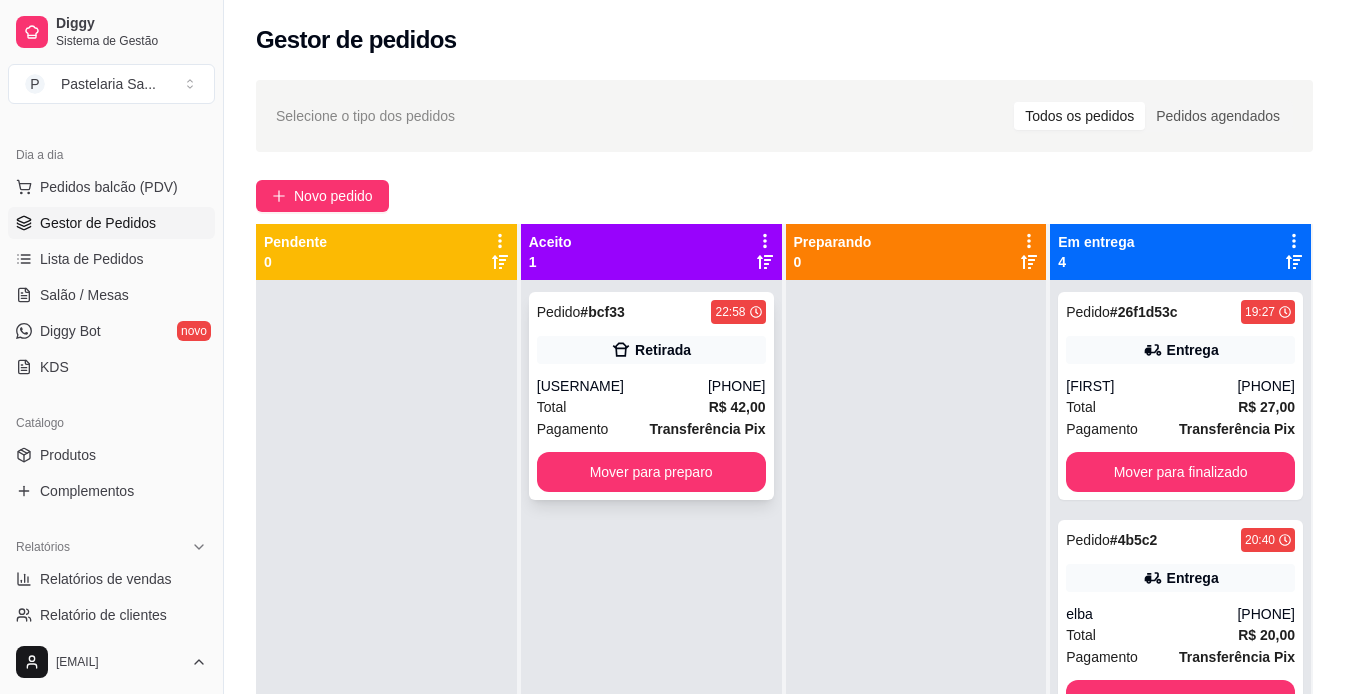 click on "Total R$ 42,00" at bounding box center (651, 407) 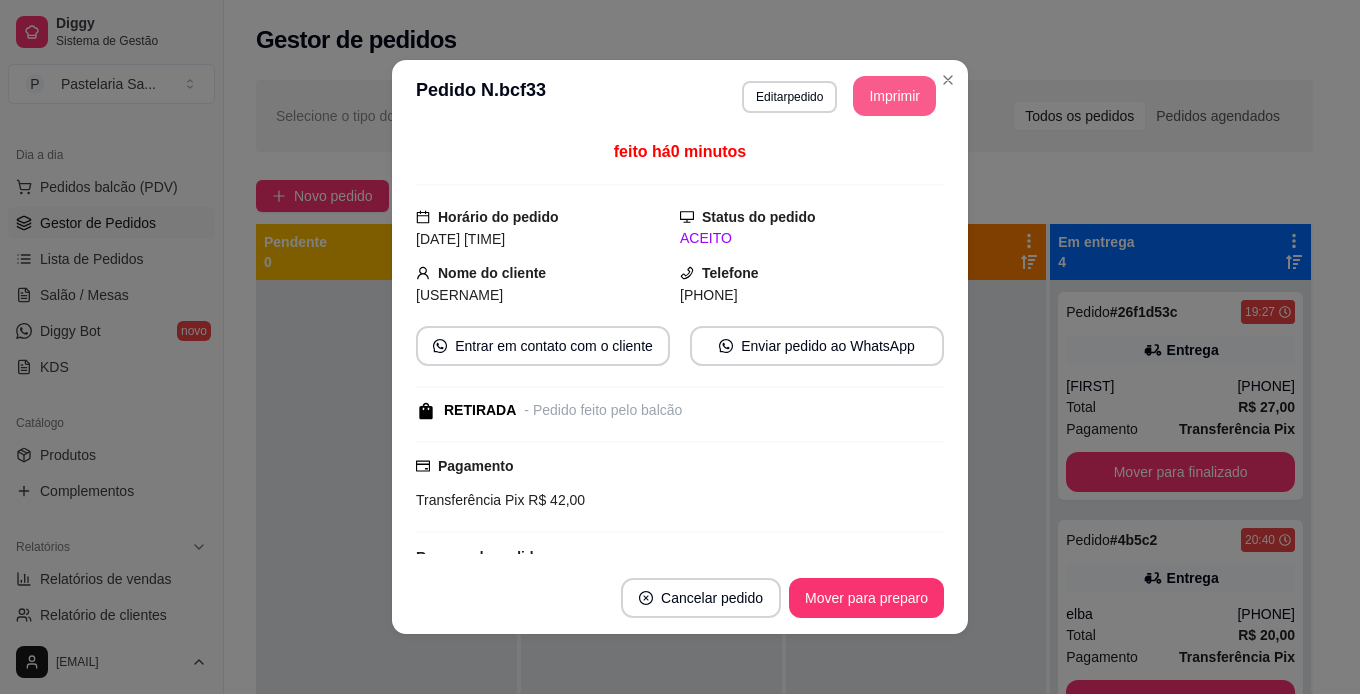 click on "Imprimir" at bounding box center [894, 96] 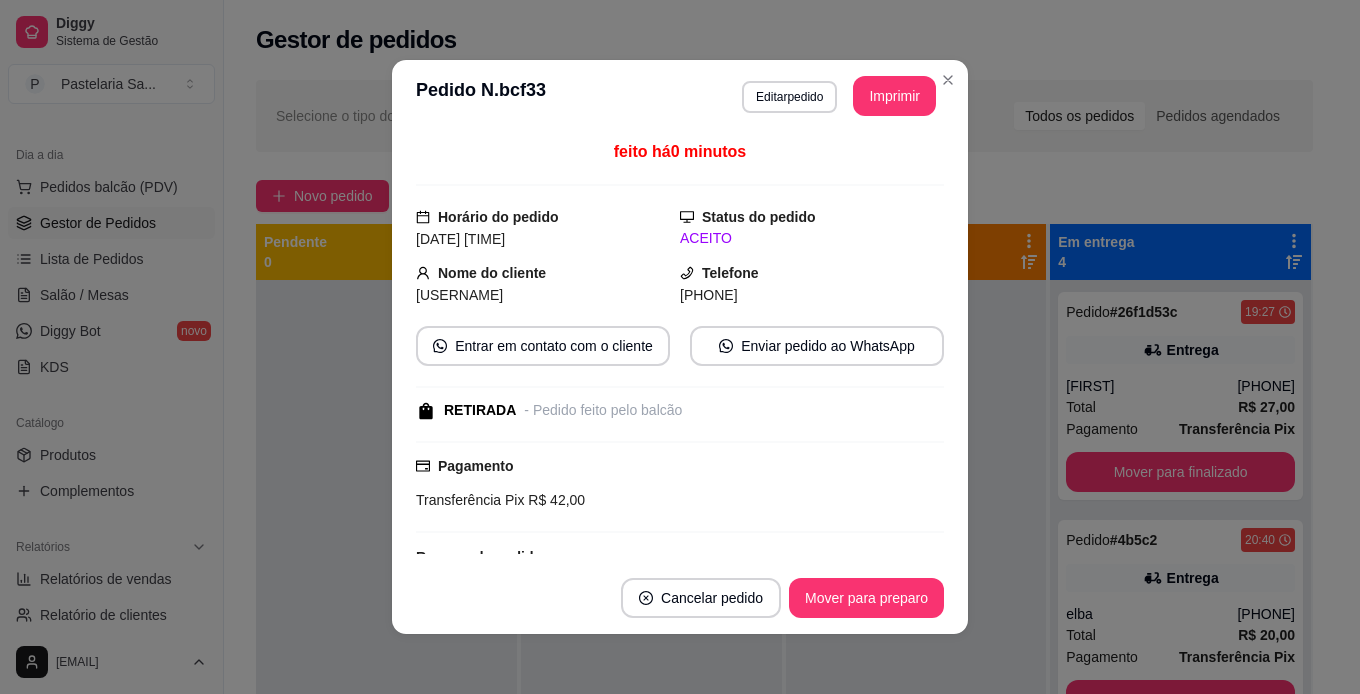 scroll, scrollTop: 0, scrollLeft: 0, axis: both 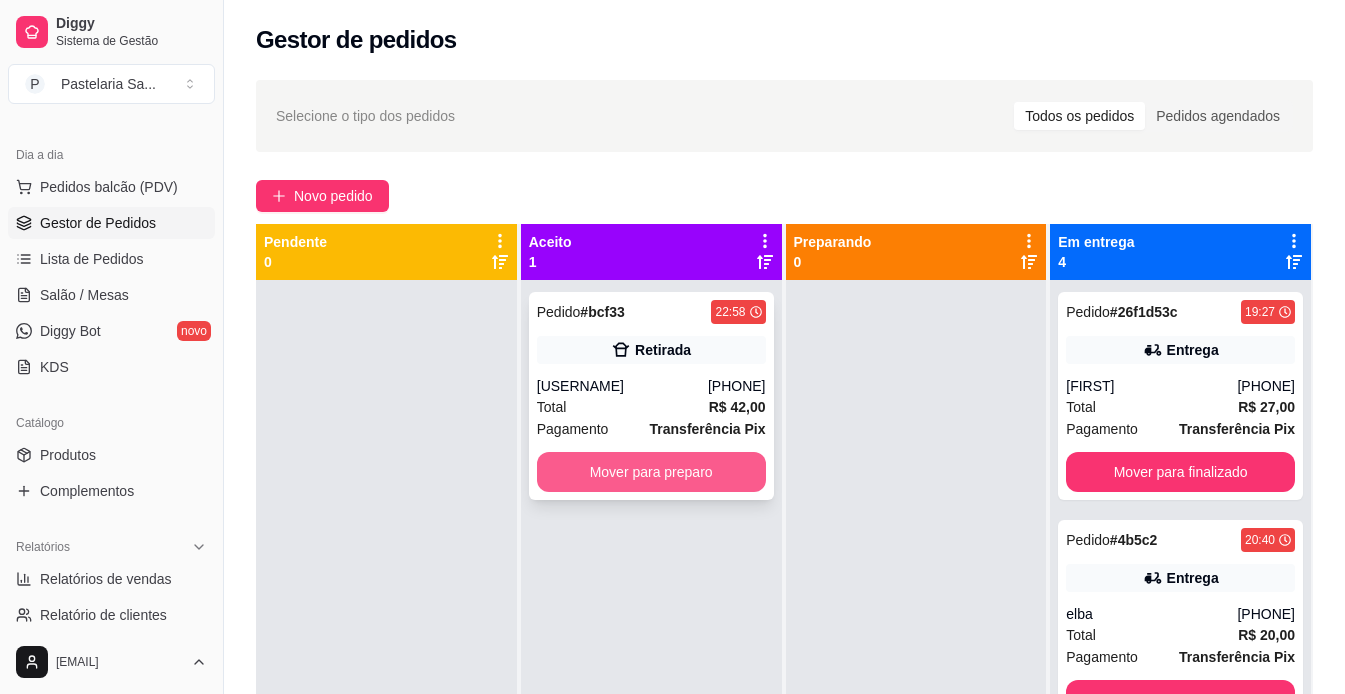 click on "Mover para preparo" at bounding box center (651, 472) 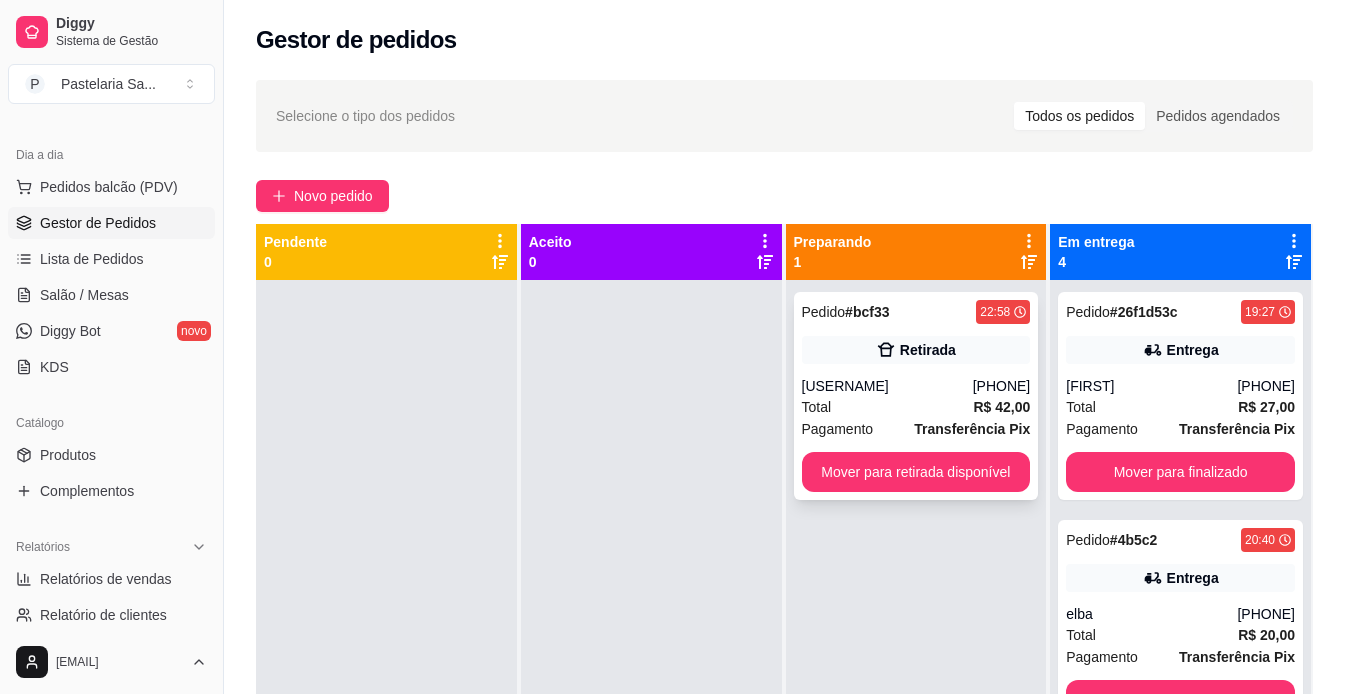 click on "Retirada" at bounding box center (916, 350) 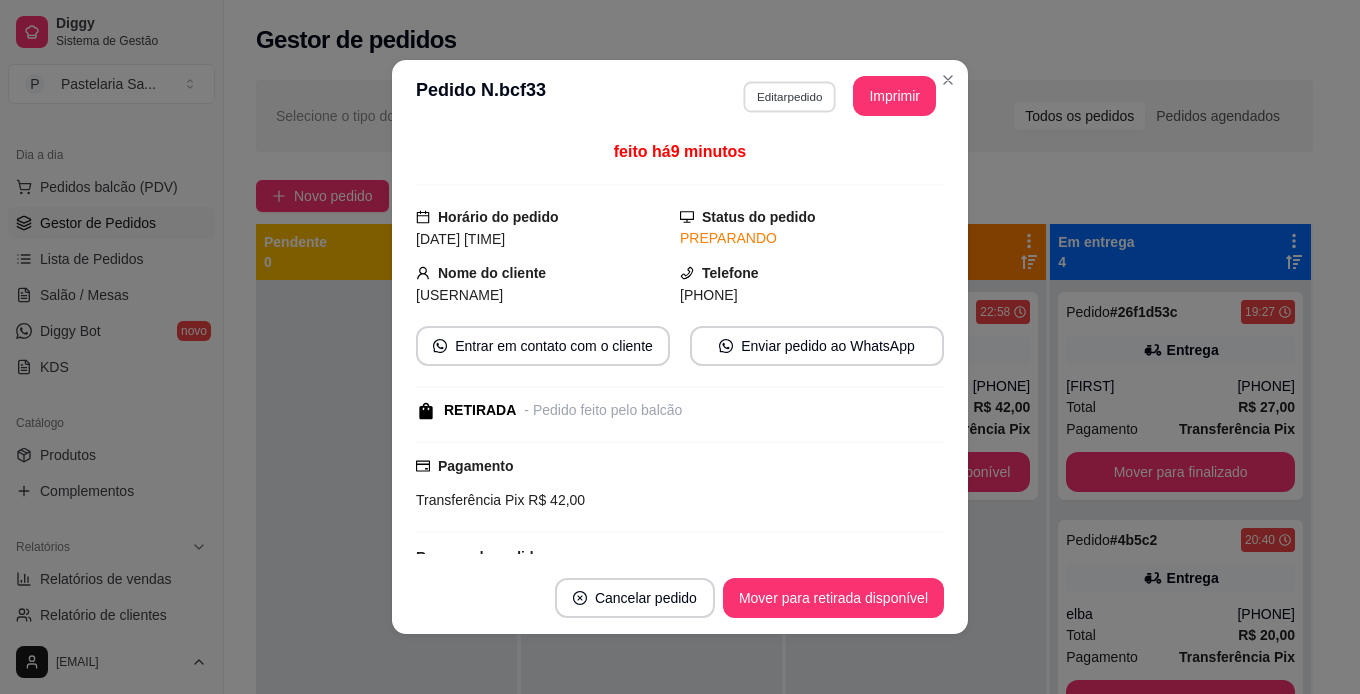 click on "Editar  pedido" at bounding box center (789, 96) 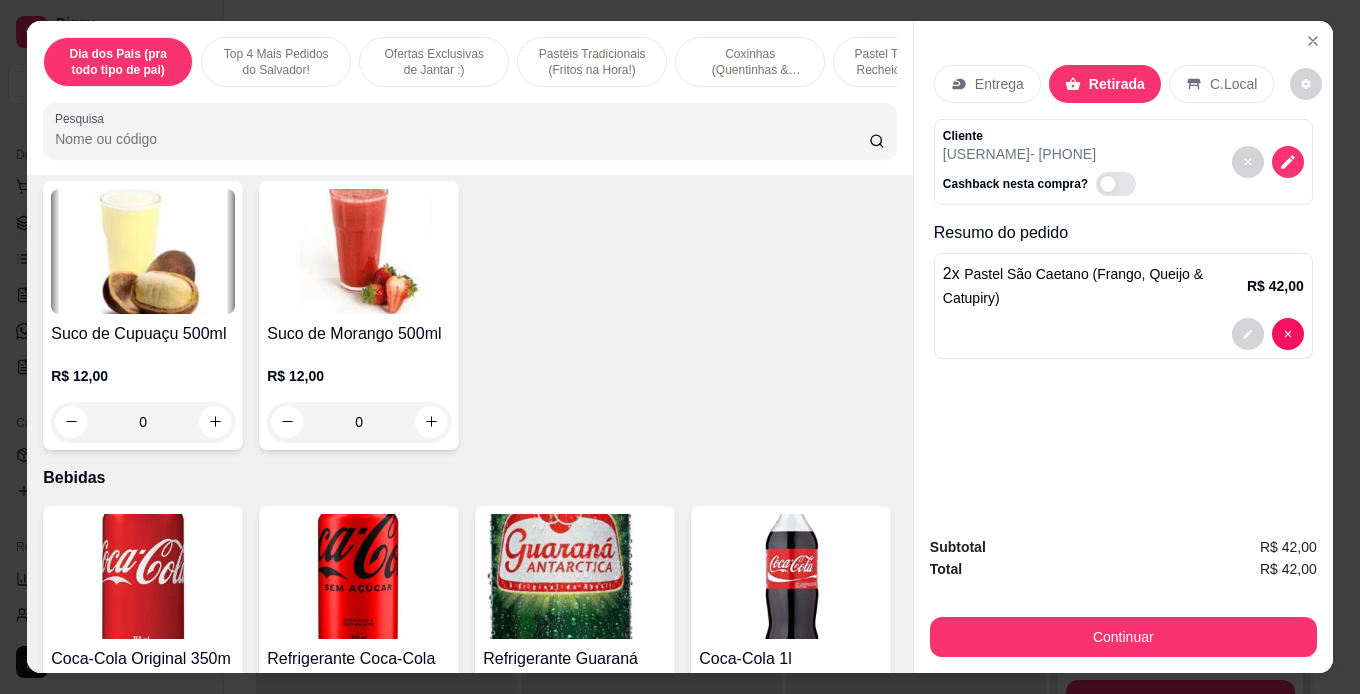 scroll, scrollTop: 7200, scrollLeft: 0, axis: vertical 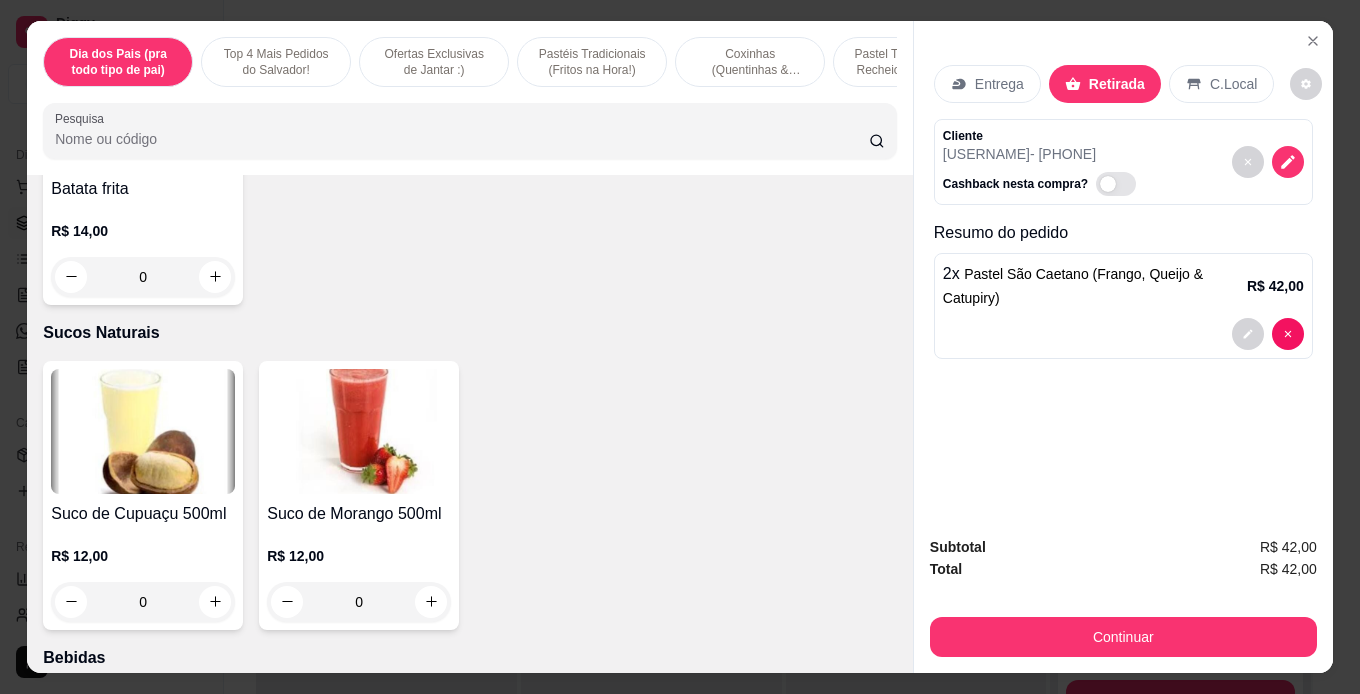 click on "0" at bounding box center [143, -48] 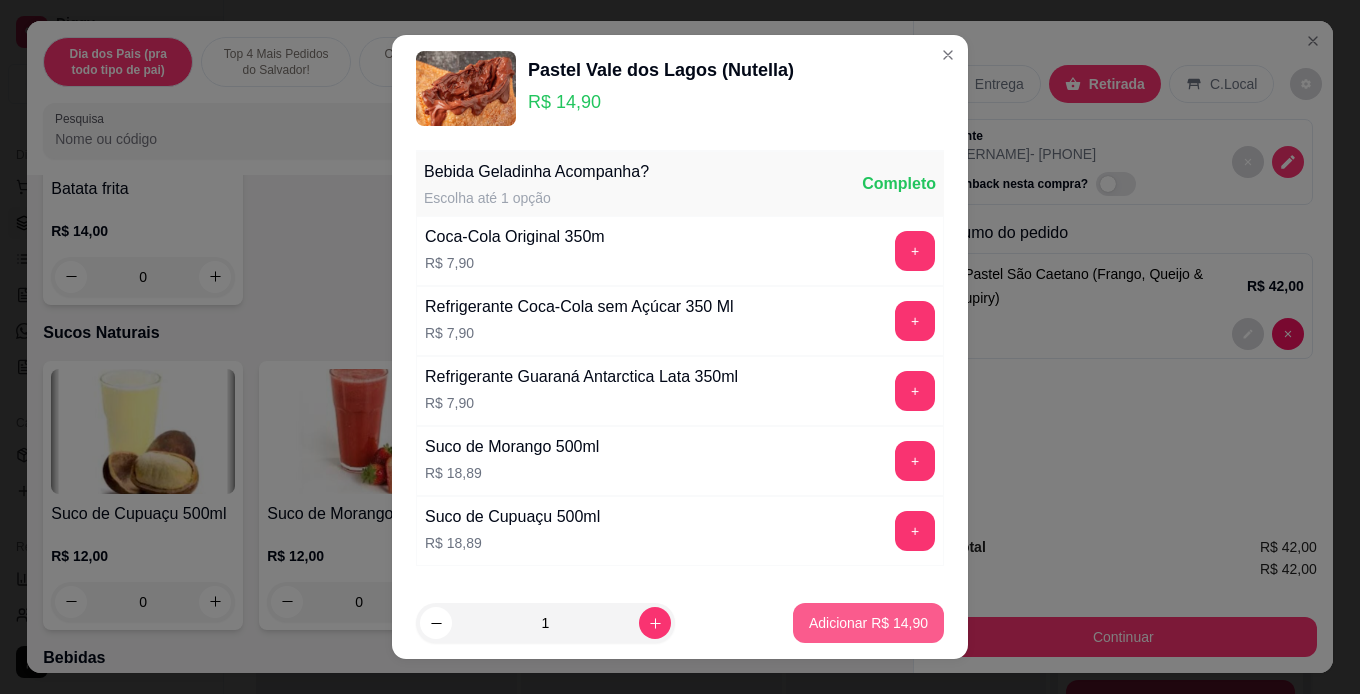 click on "Adicionar   R$ 14,90" at bounding box center [868, 623] 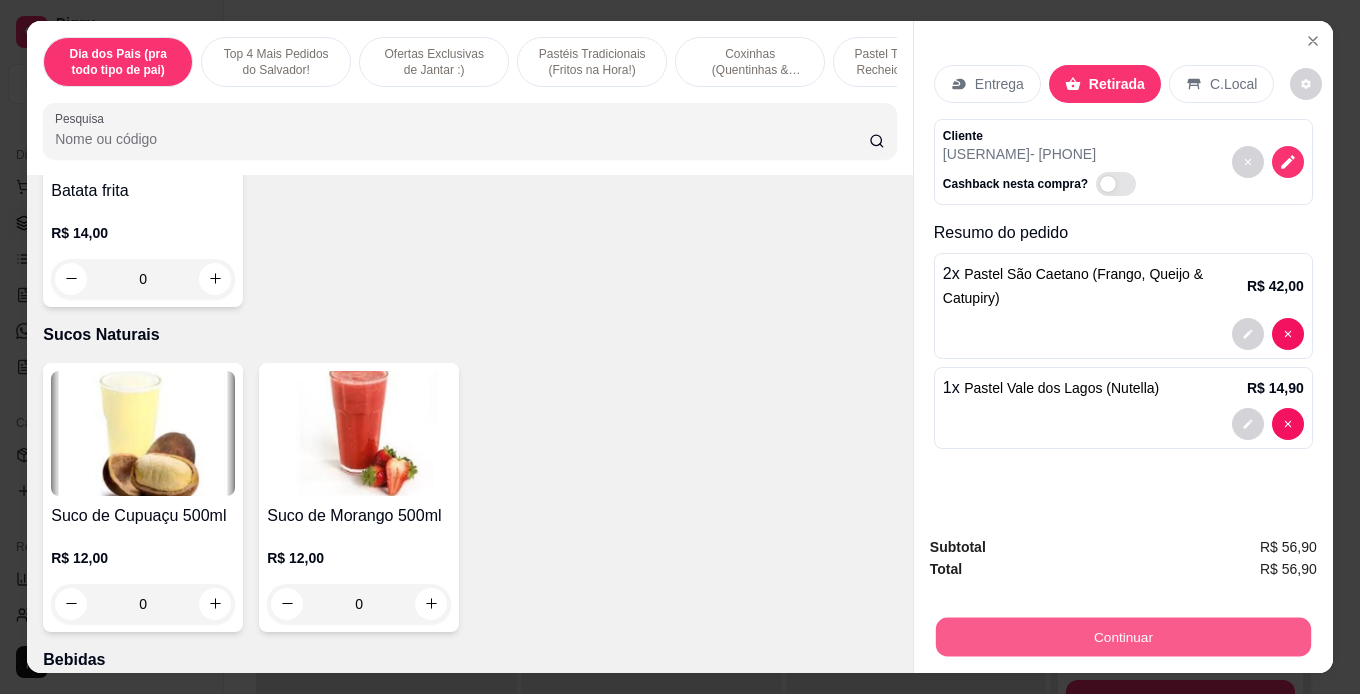 click on "Continuar" at bounding box center [1123, 637] 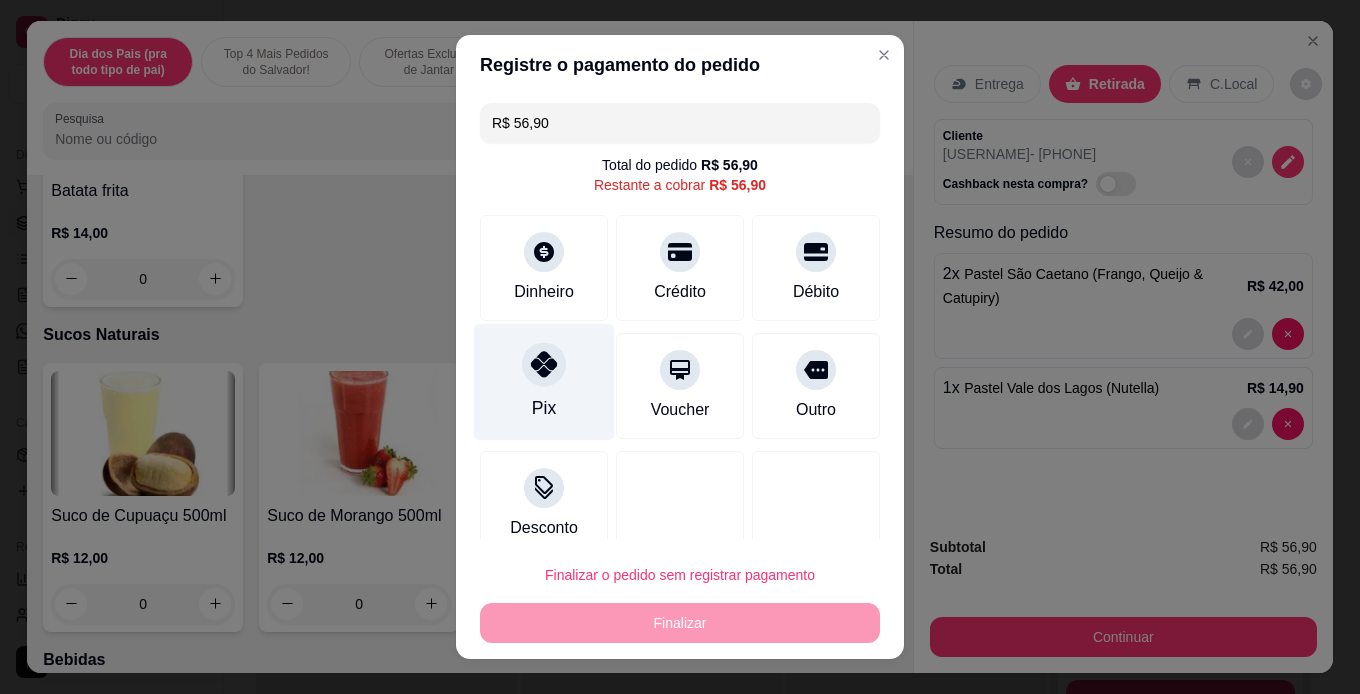 click on "Pix" at bounding box center [544, 408] 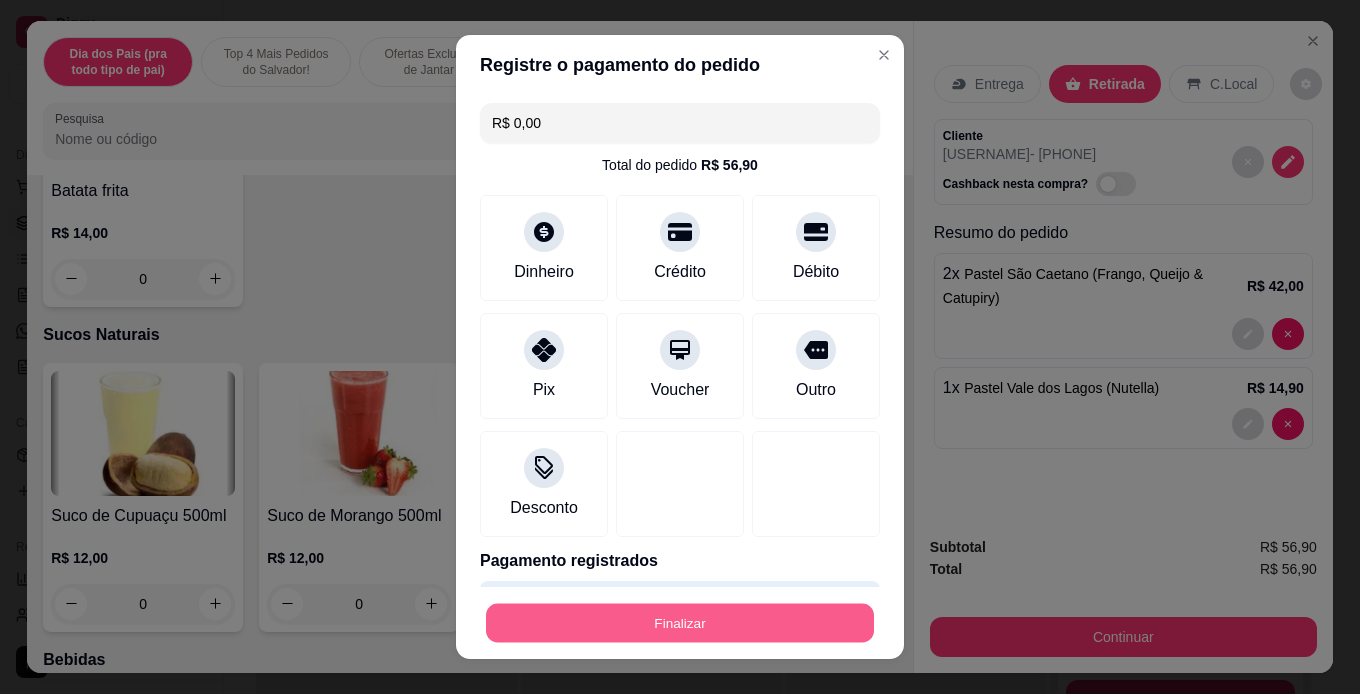 click on "Finalizar" at bounding box center (680, 623) 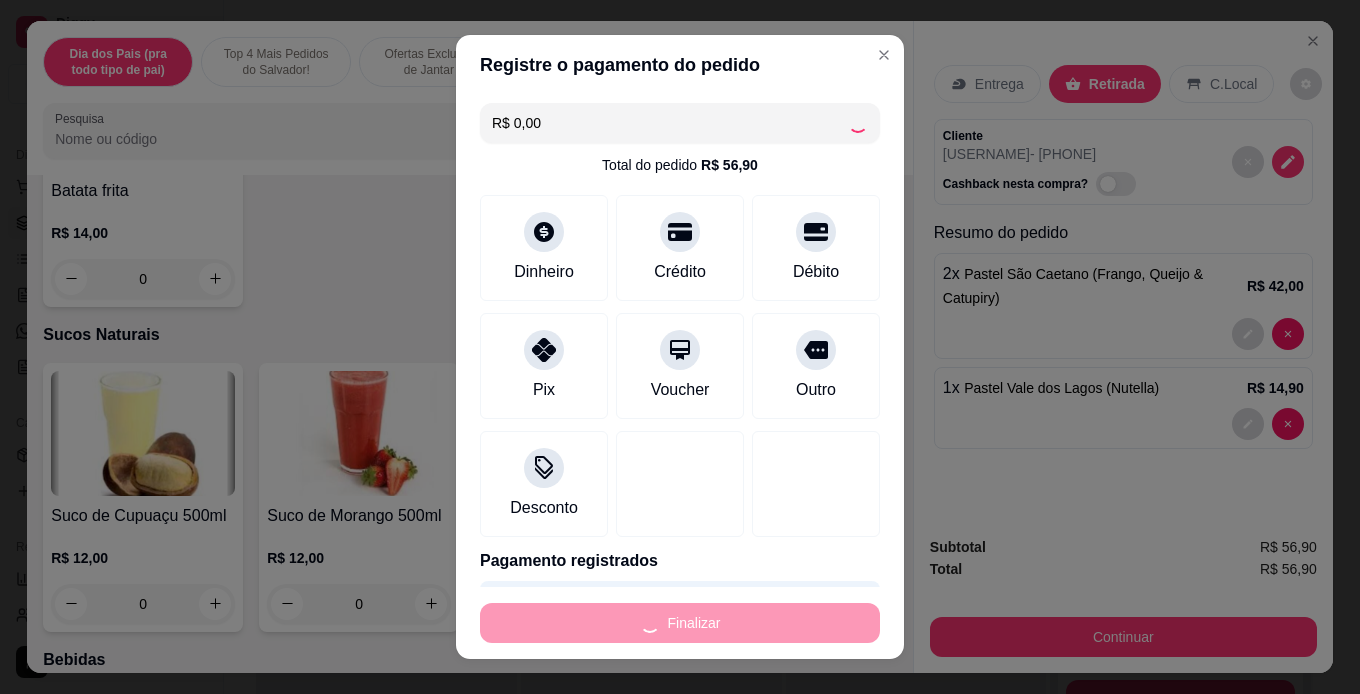 type on "0" 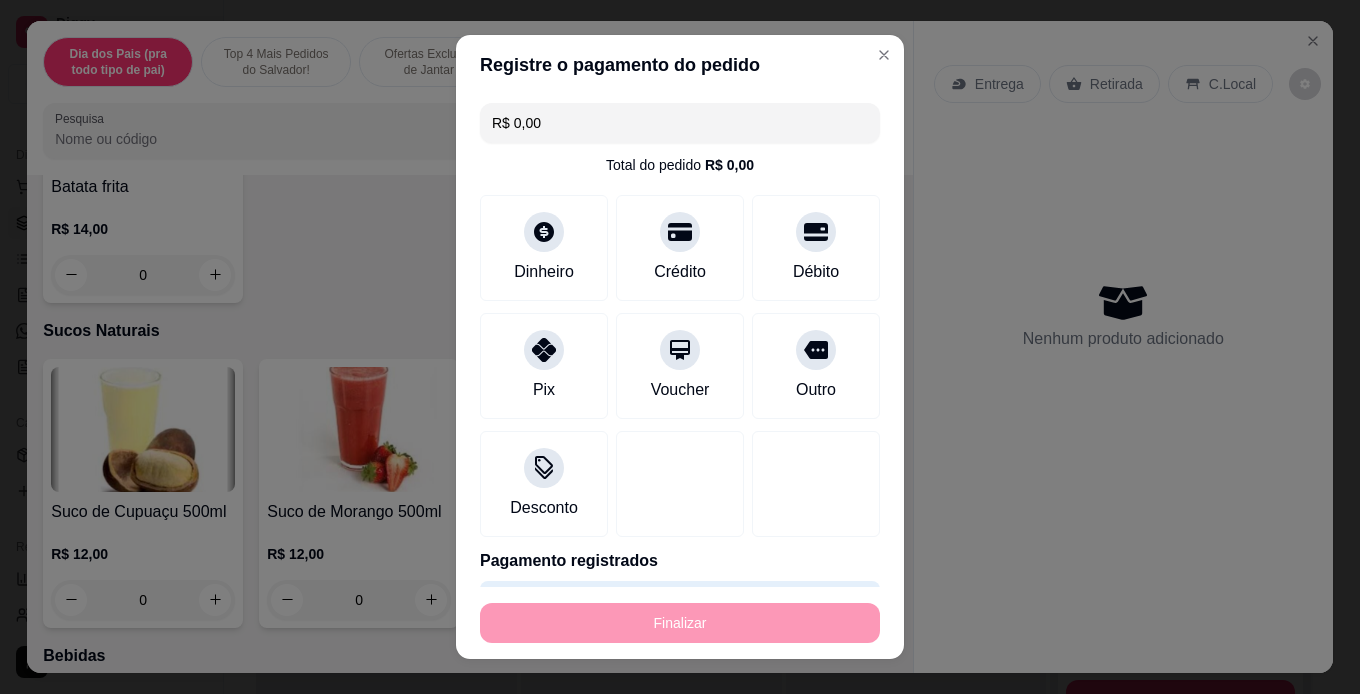 type on "-R$ 56,90" 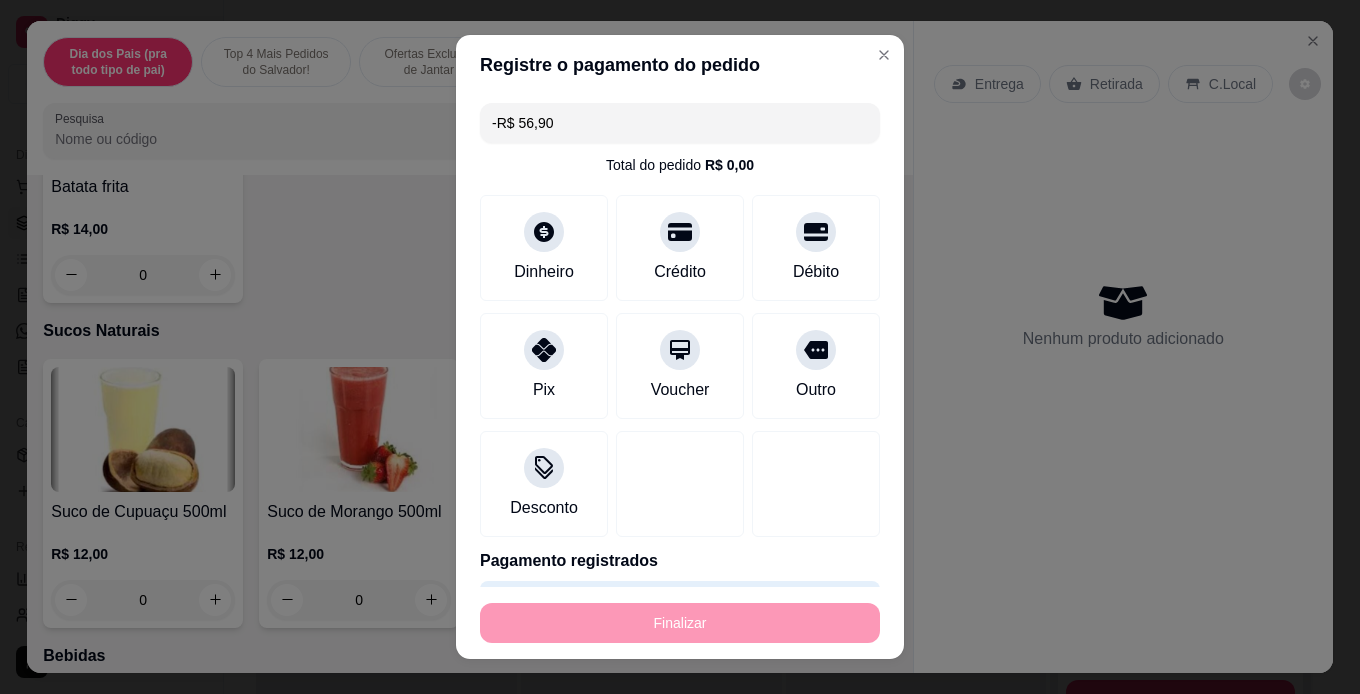 scroll, scrollTop: 7198, scrollLeft: 0, axis: vertical 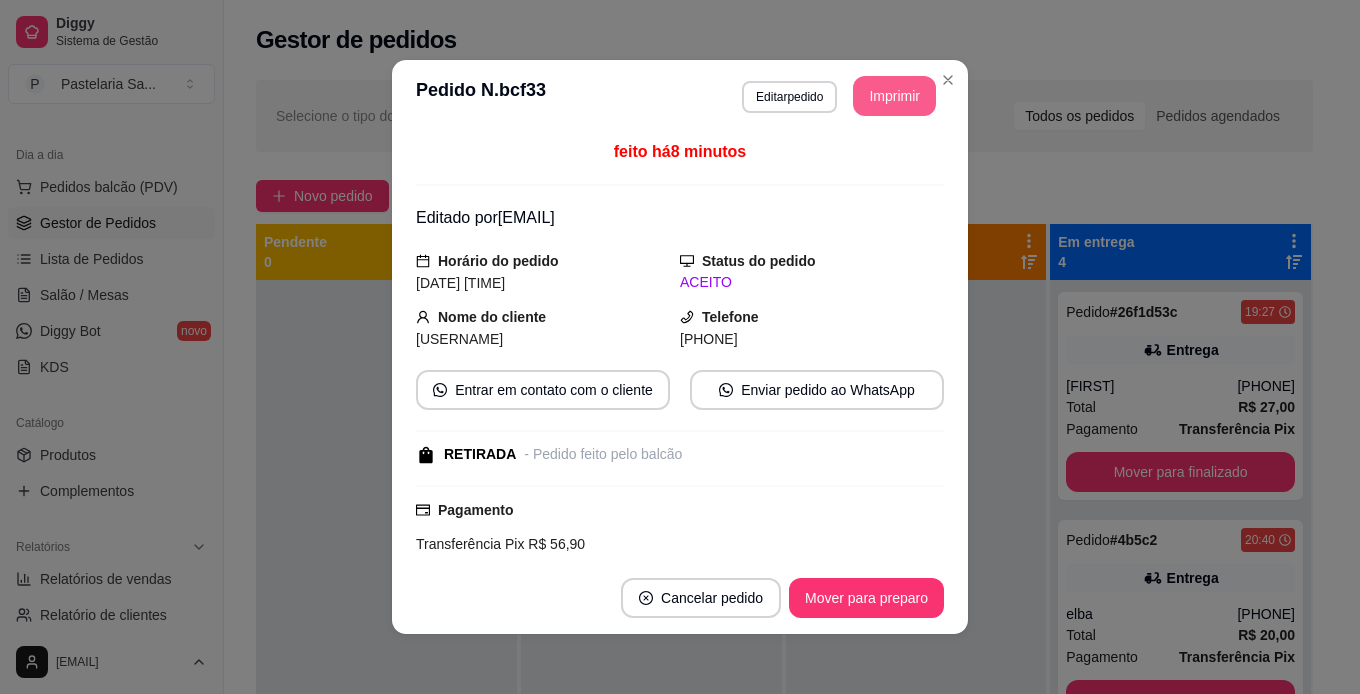 click on "Imprimir" at bounding box center [894, 96] 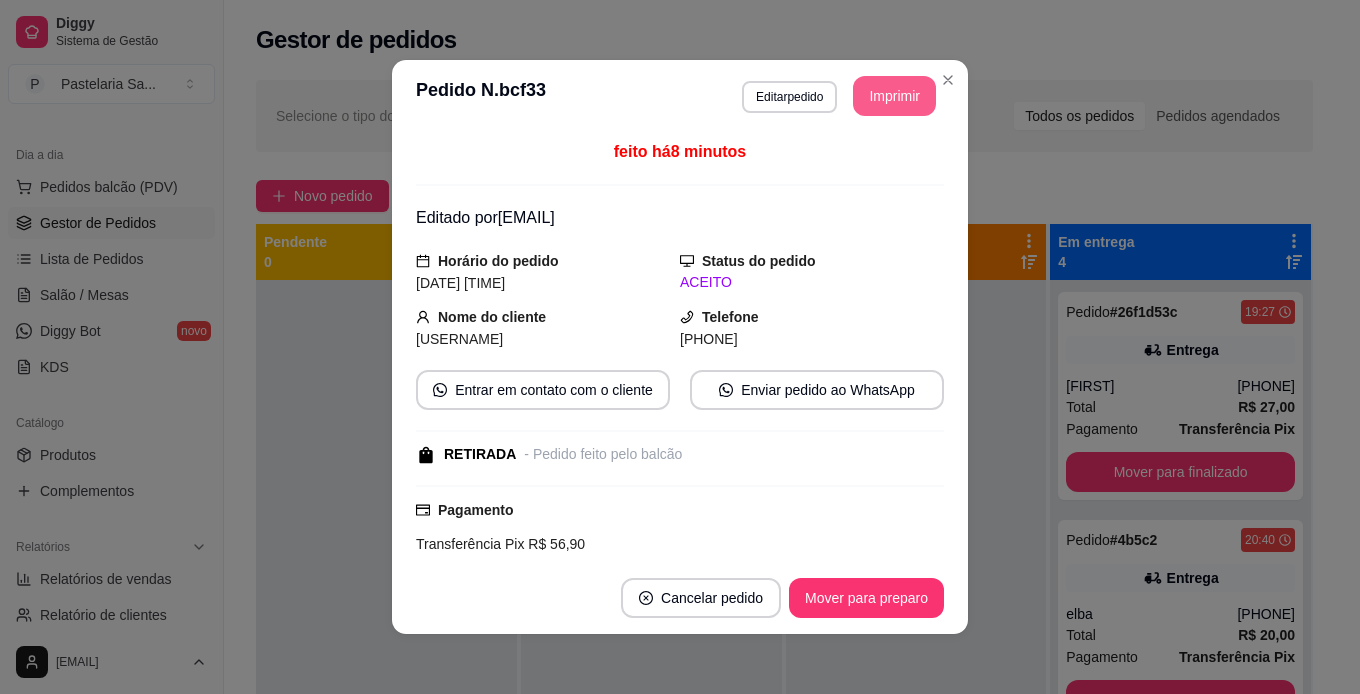 scroll, scrollTop: 0, scrollLeft: 0, axis: both 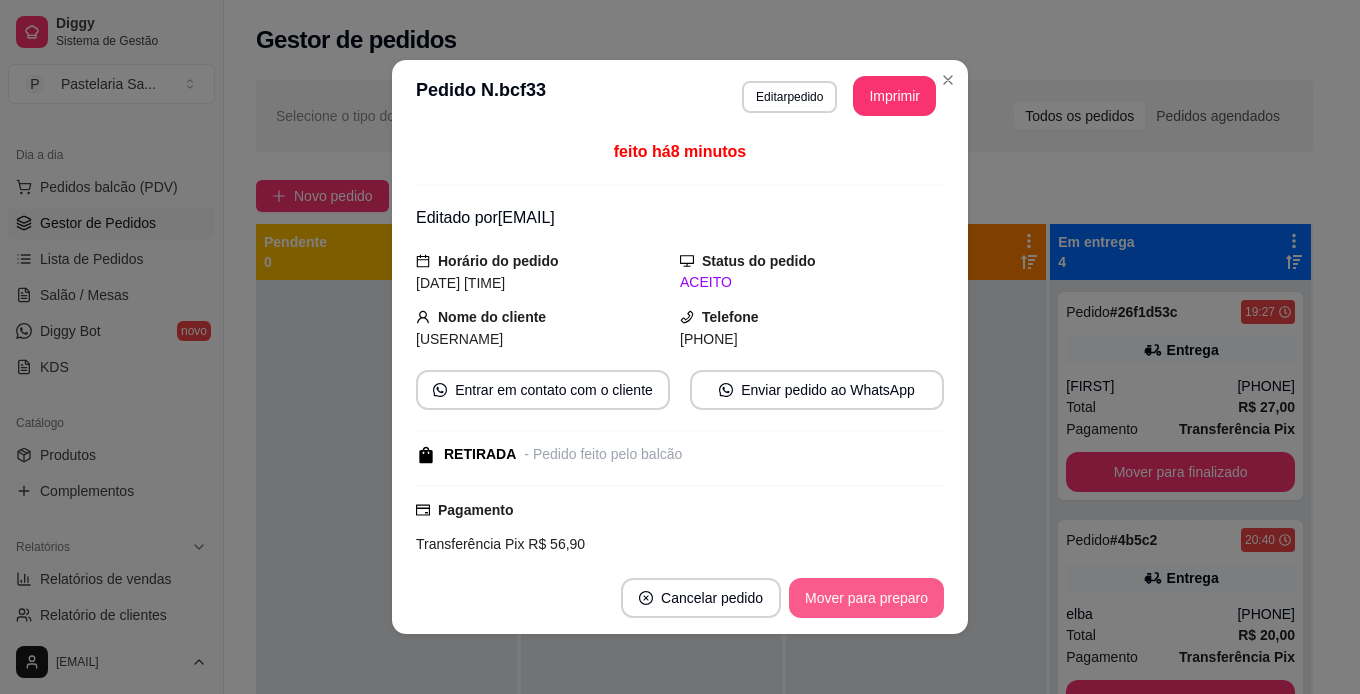 click on "Mover para preparo" at bounding box center [866, 598] 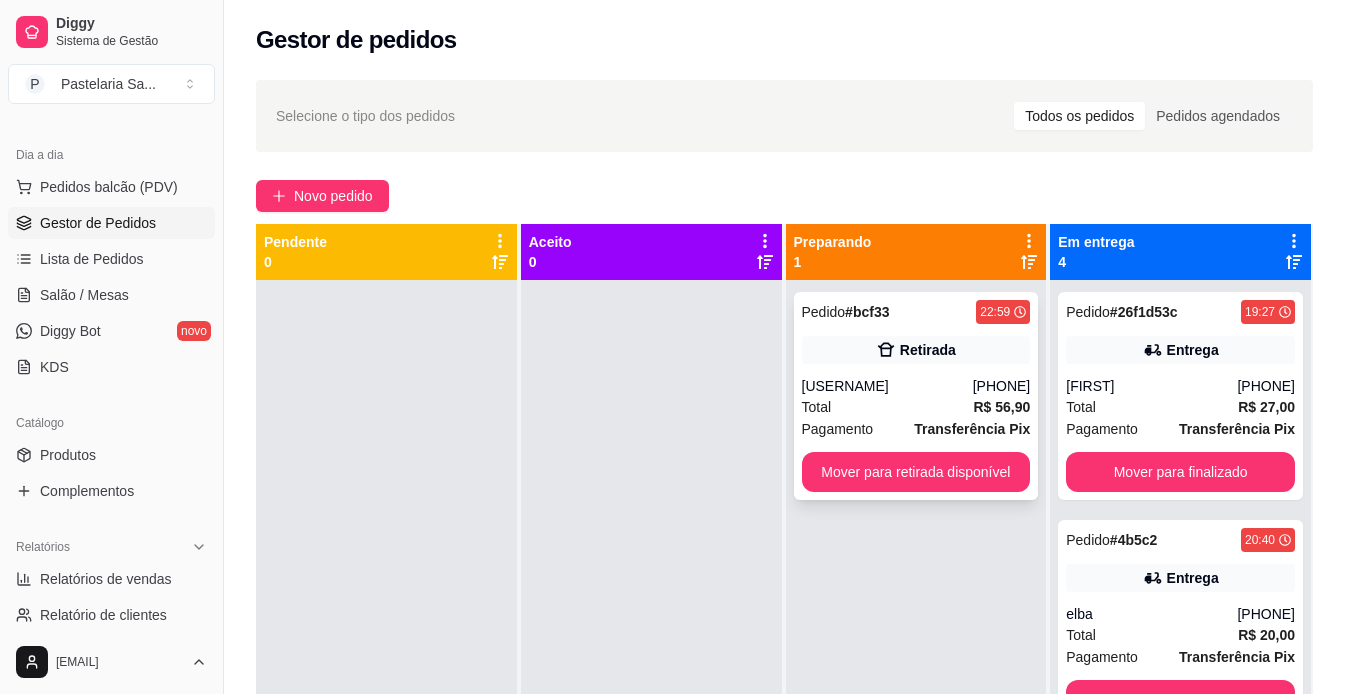 click on "Total R$ 56,90" at bounding box center (916, 407) 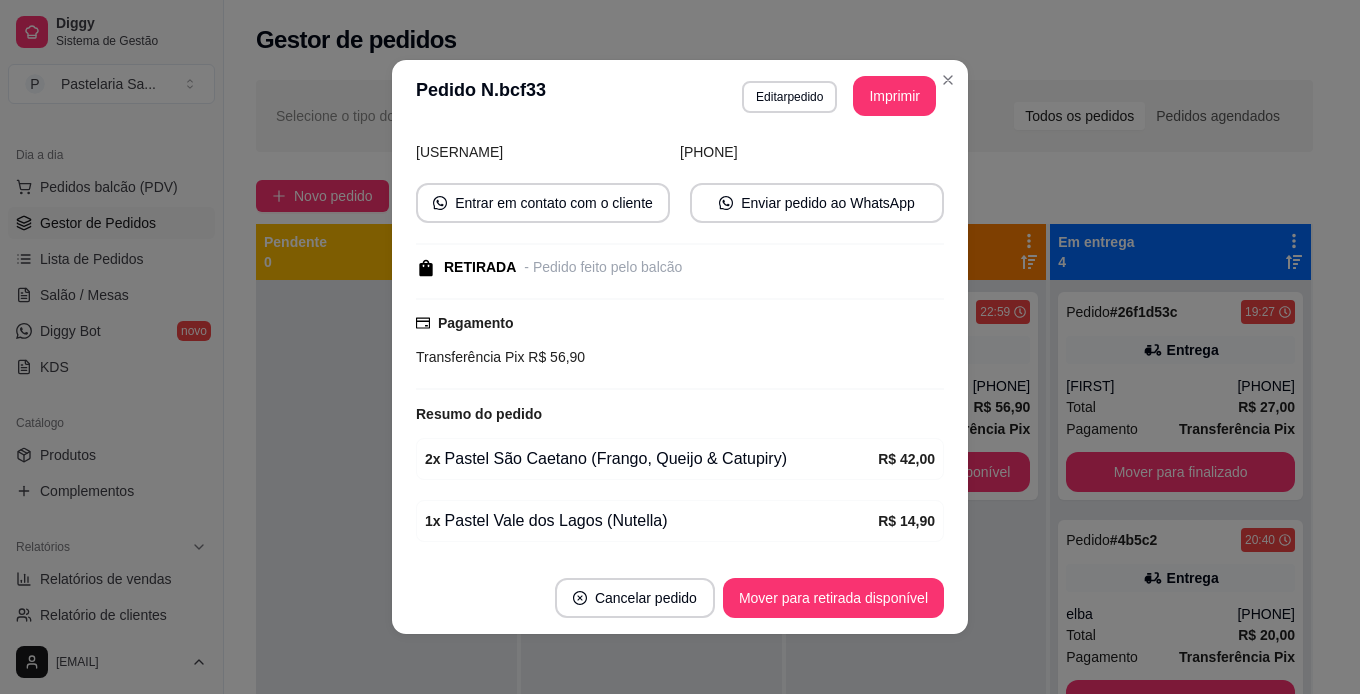 scroll, scrollTop: 253, scrollLeft: 0, axis: vertical 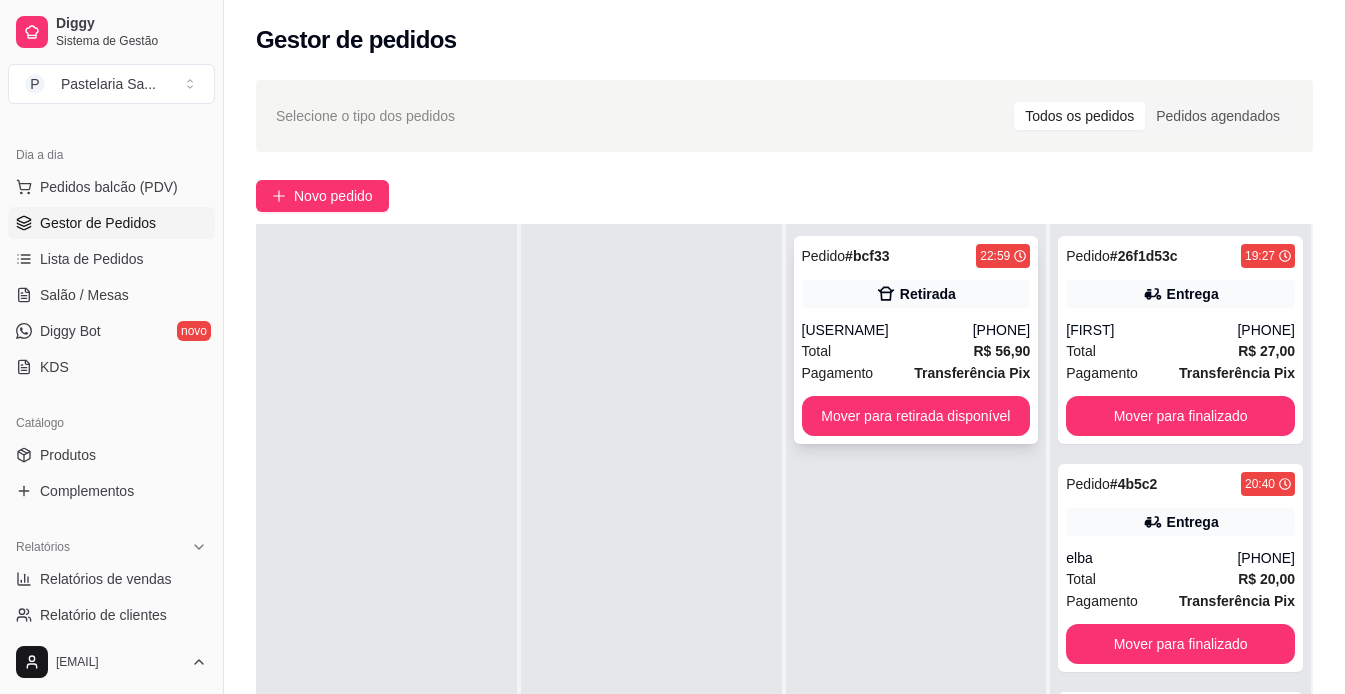 click on "Total R$ 56,90" at bounding box center (916, 351) 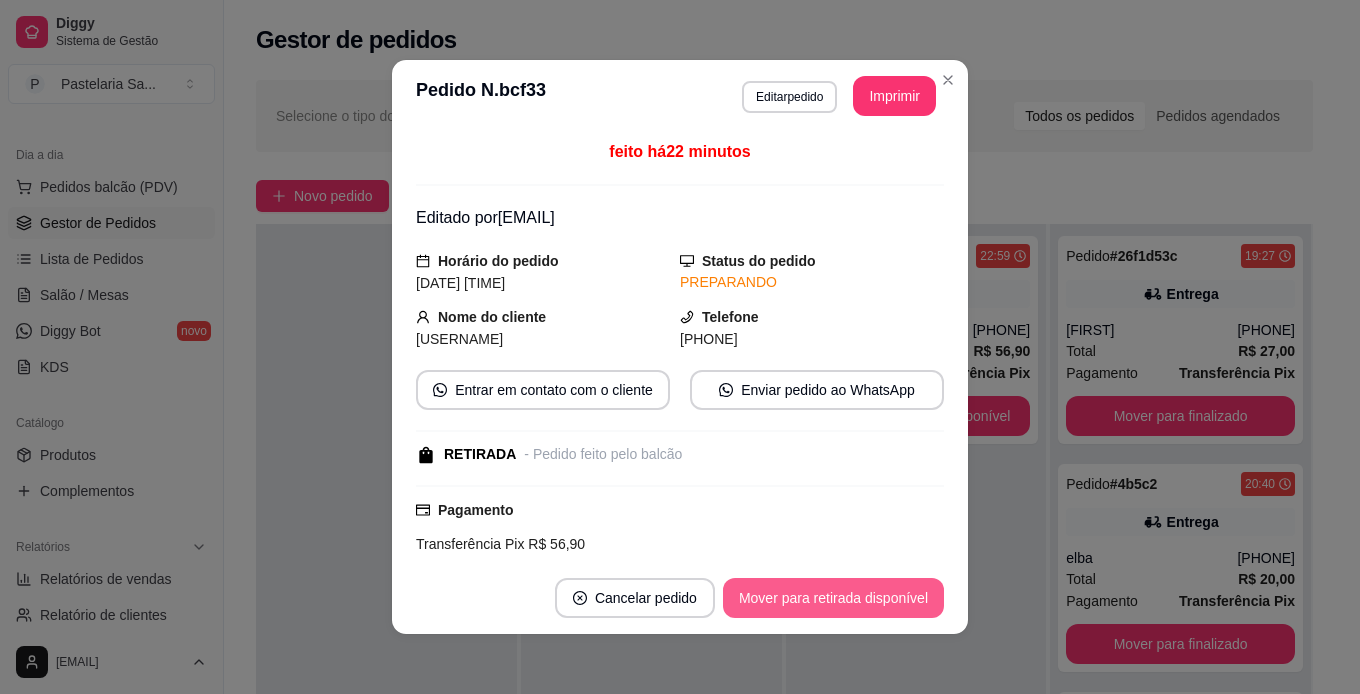 click on "Mover para retirada disponível" at bounding box center (833, 598) 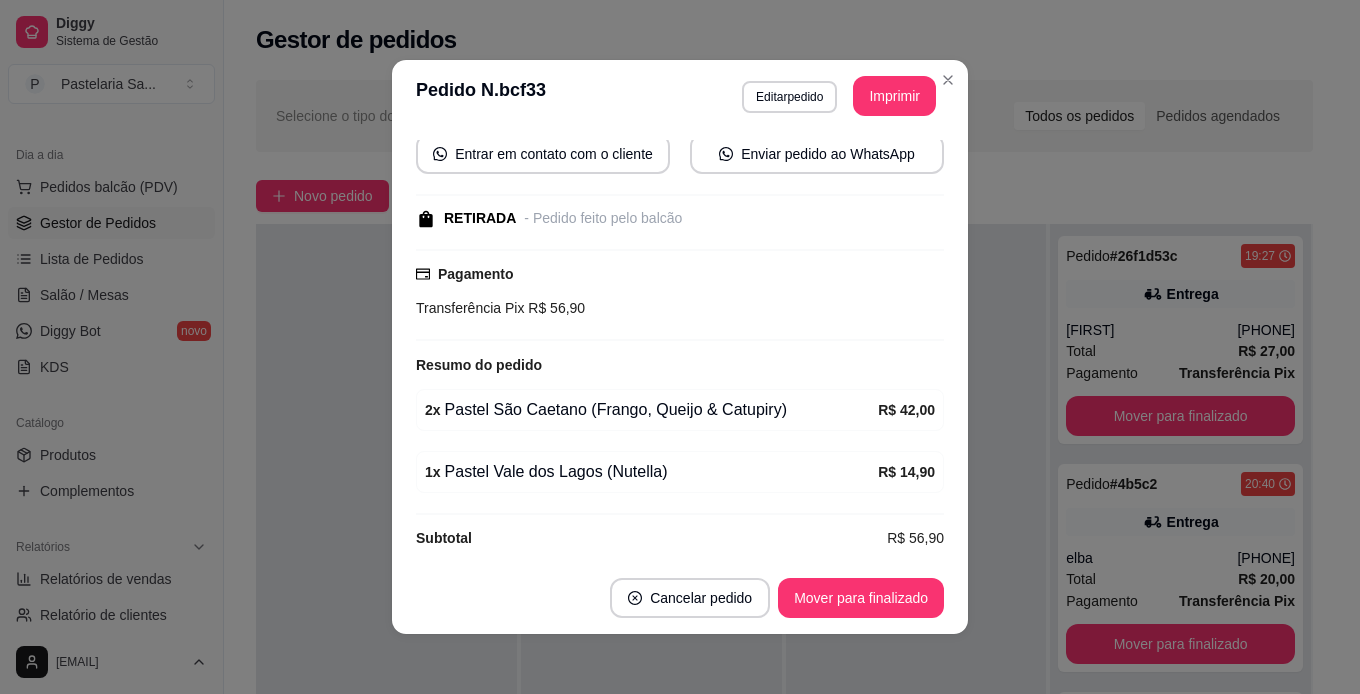 scroll, scrollTop: 253, scrollLeft: 0, axis: vertical 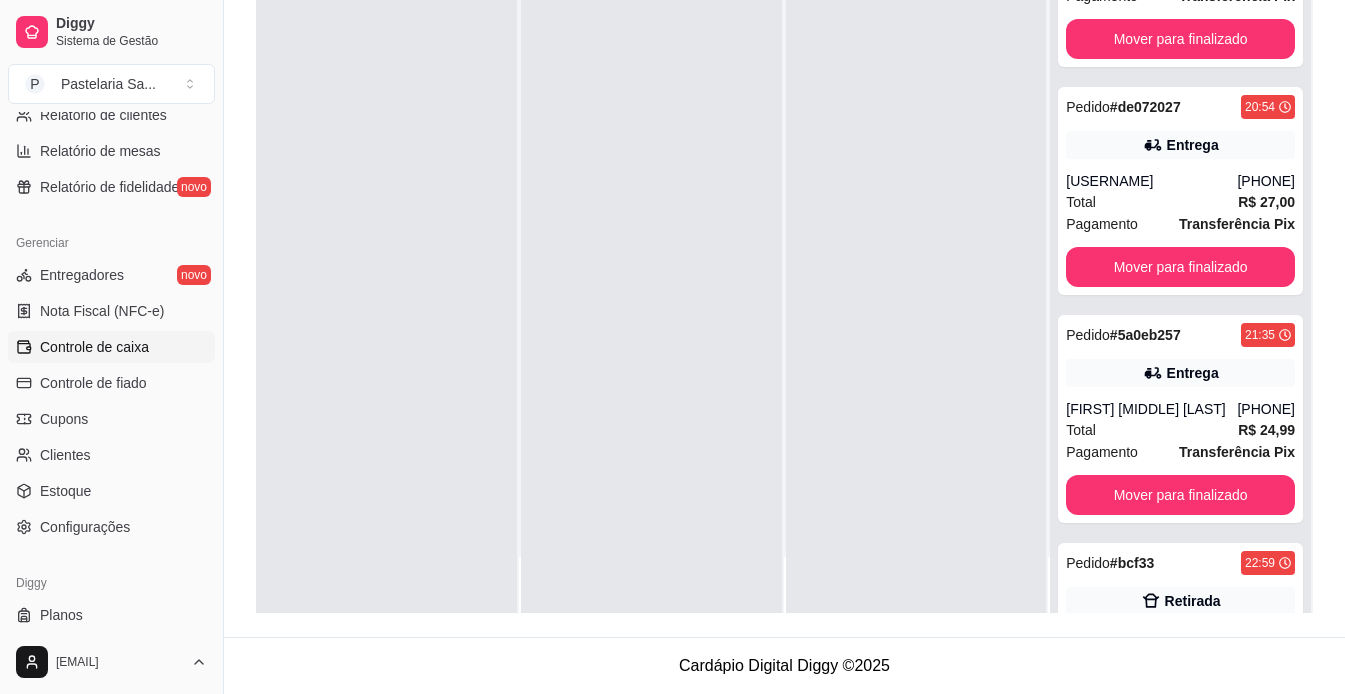 click on "Controle de caixa" at bounding box center (94, 347) 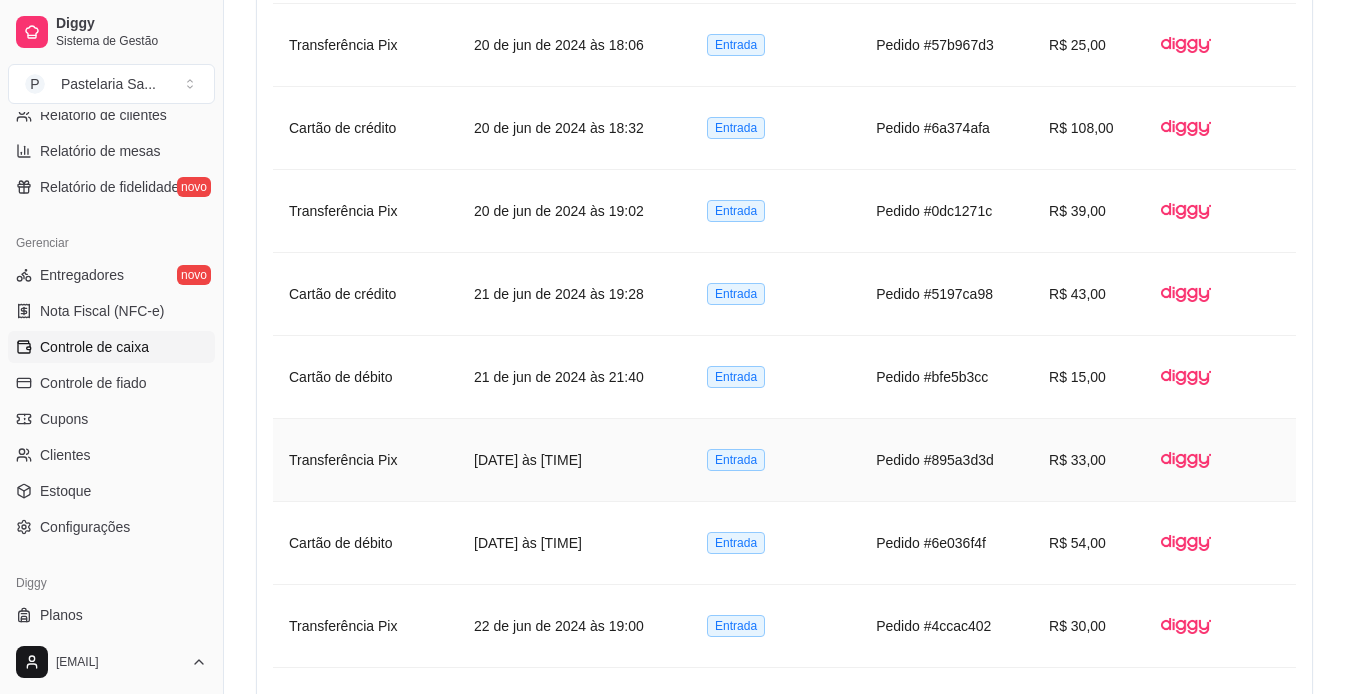 scroll, scrollTop: 1500, scrollLeft: 0, axis: vertical 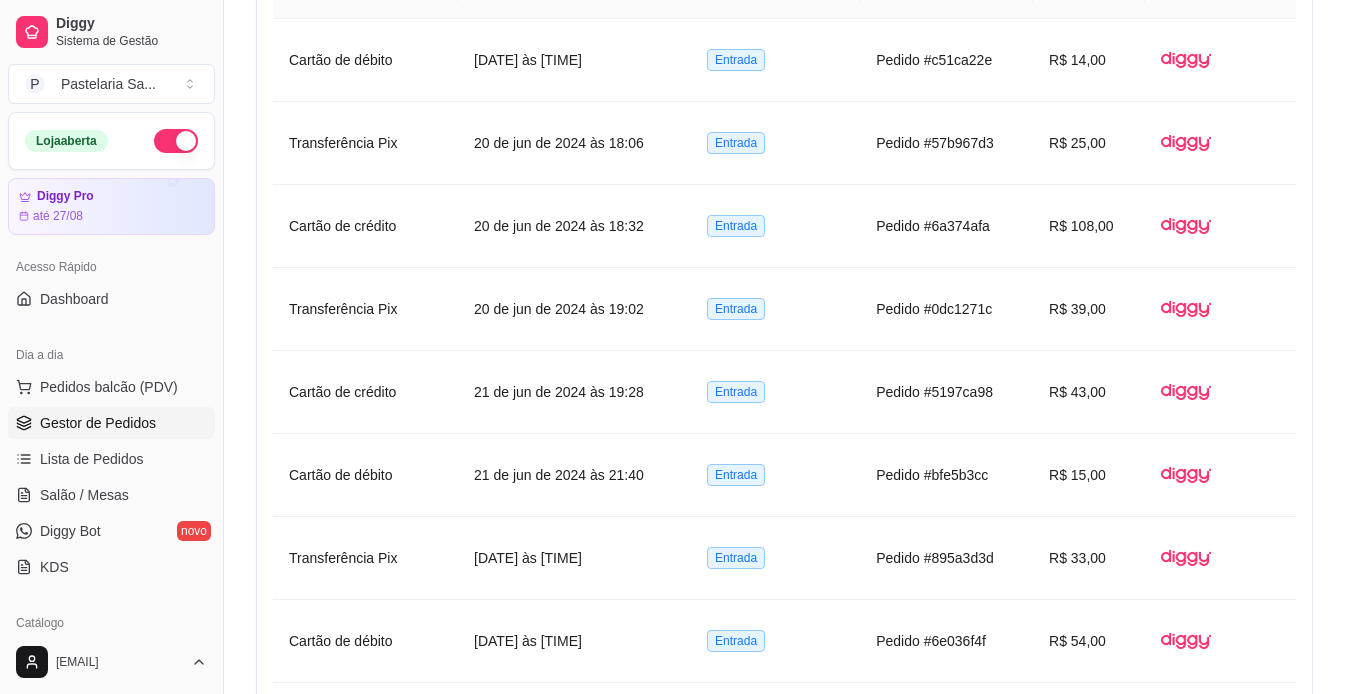 click on "Gestor de Pedidos" at bounding box center [98, 423] 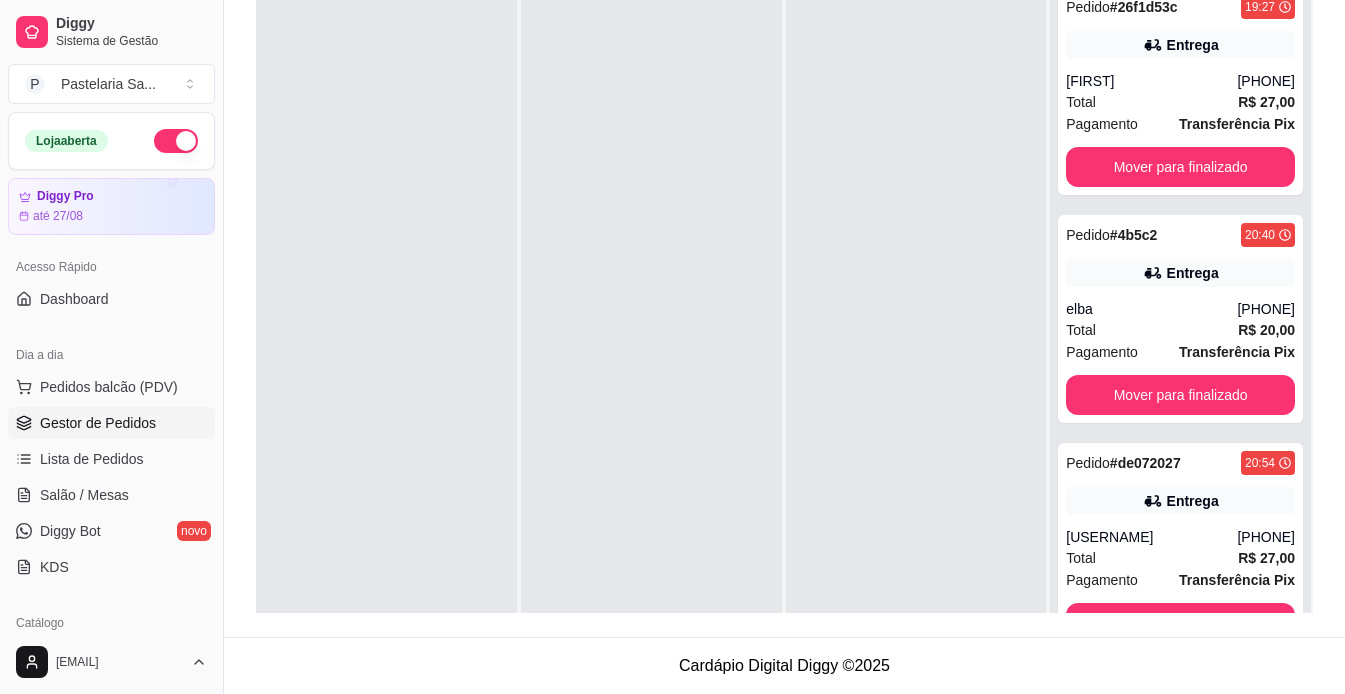 scroll, scrollTop: 0, scrollLeft: 0, axis: both 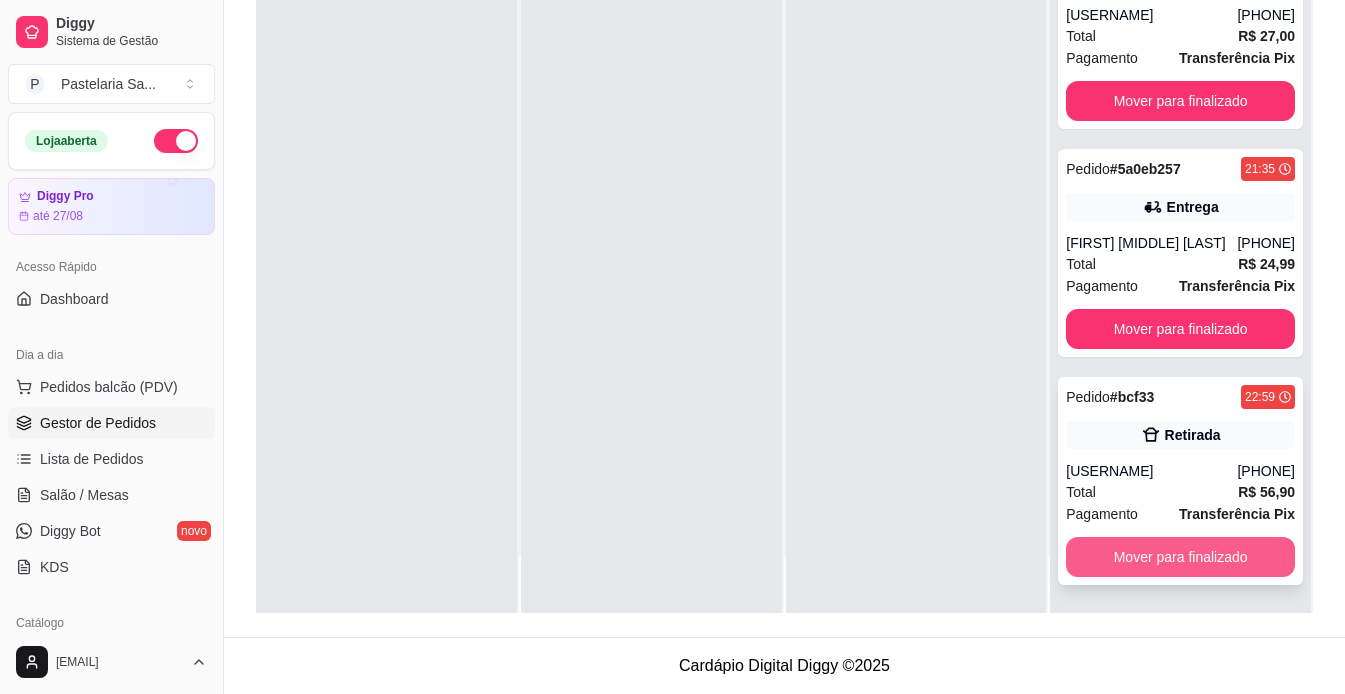 click on "Mover para finalizado" at bounding box center (1180, 557) 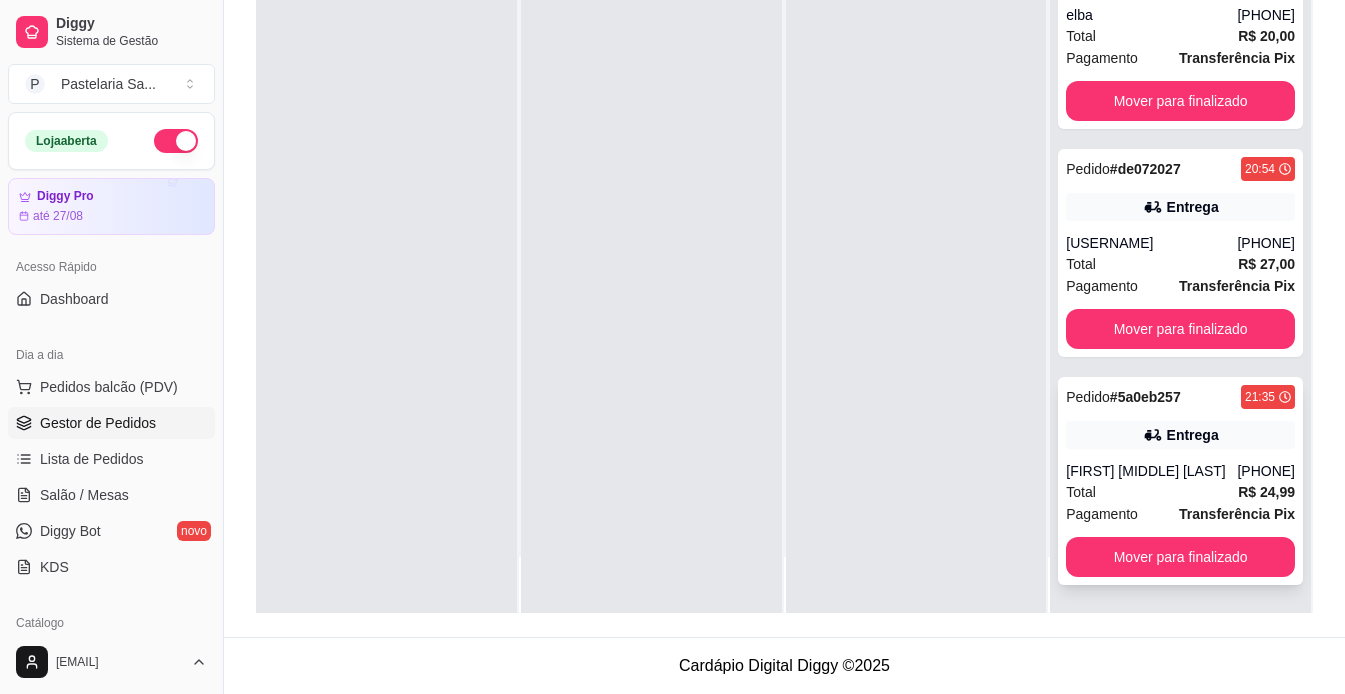 scroll, scrollTop: 278, scrollLeft: 0, axis: vertical 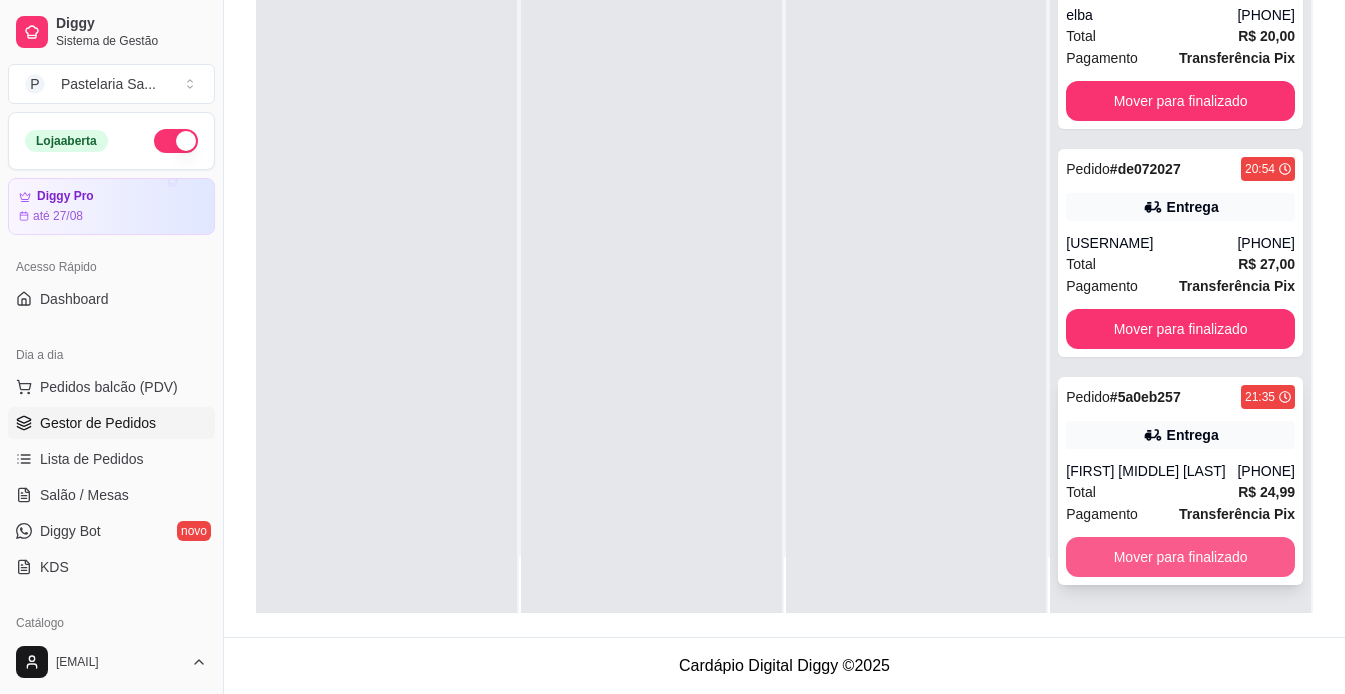 click on "Mover para finalizado" at bounding box center (1180, 557) 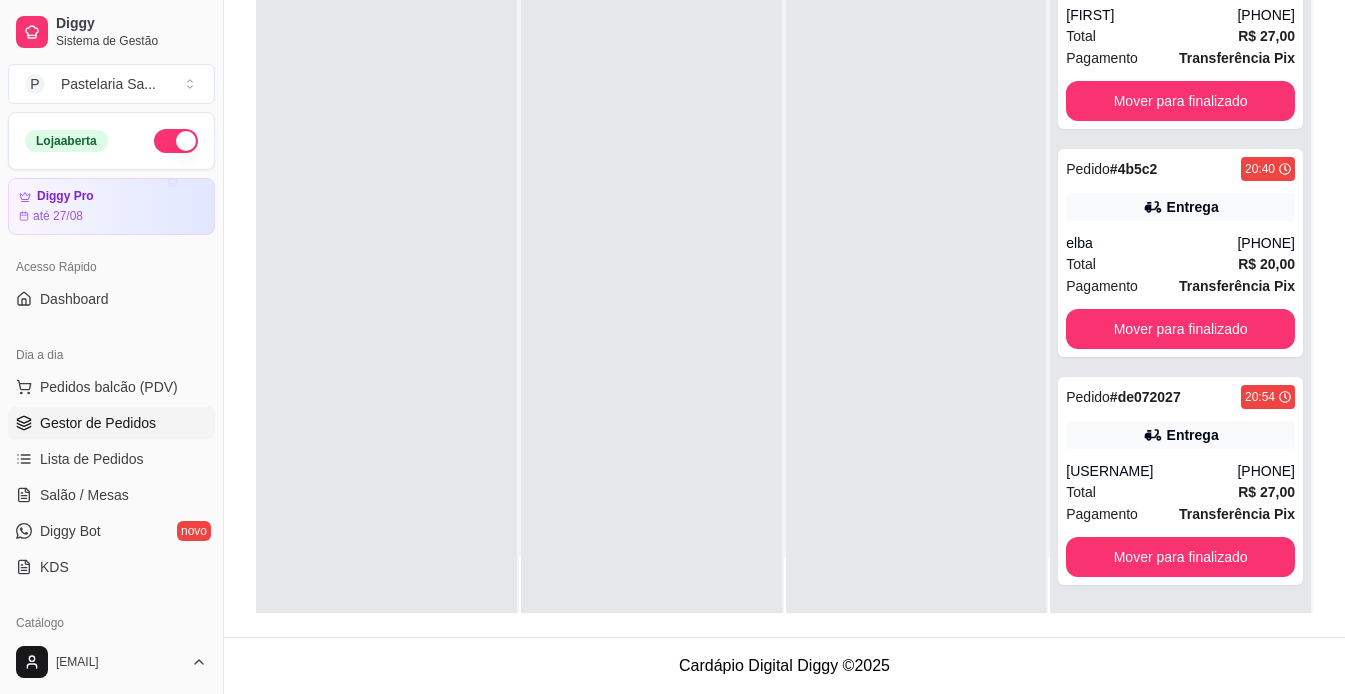 scroll, scrollTop: 10, scrollLeft: 0, axis: vertical 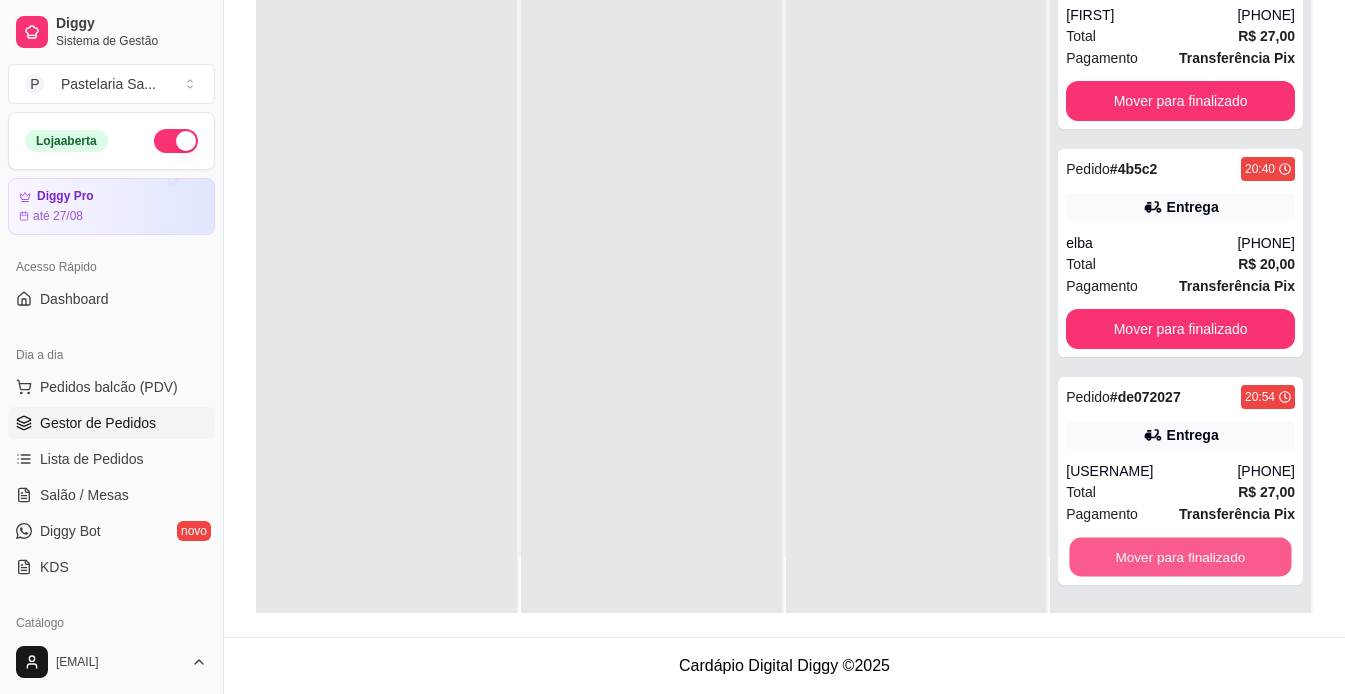 click on "Mover para finalizado" at bounding box center [1181, 557] 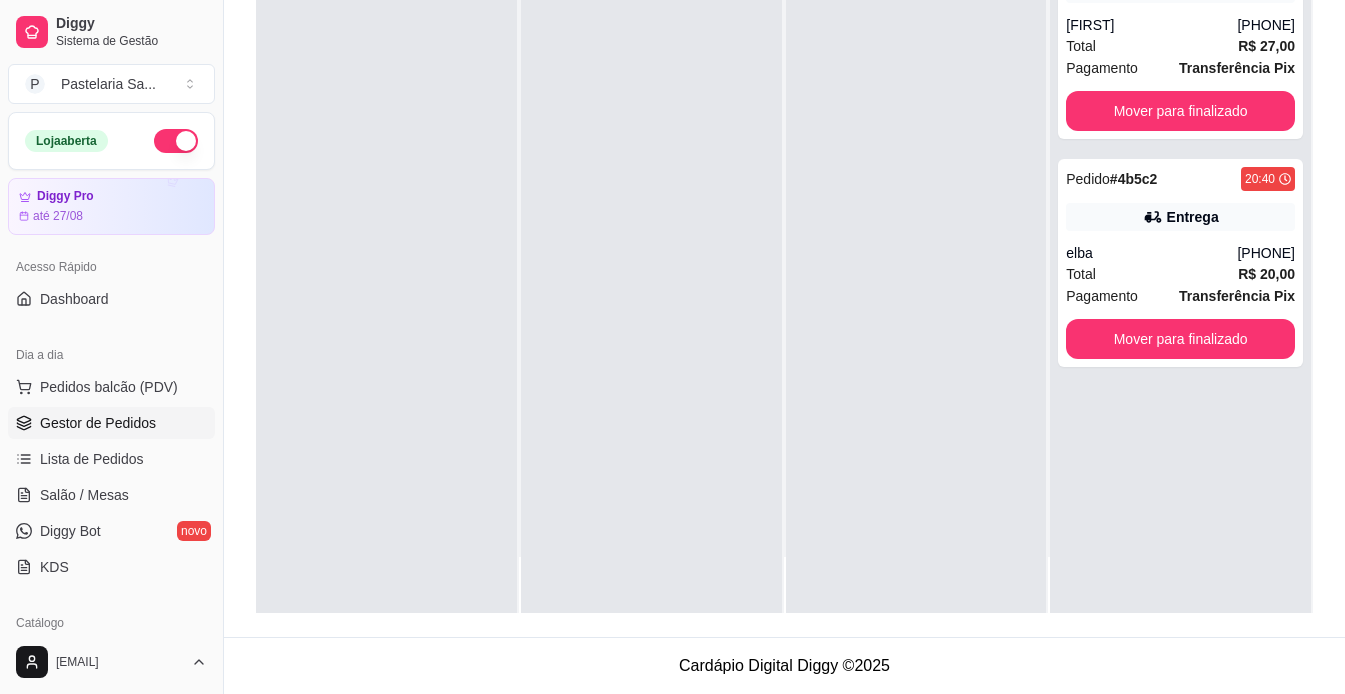 scroll, scrollTop: 0, scrollLeft: 0, axis: both 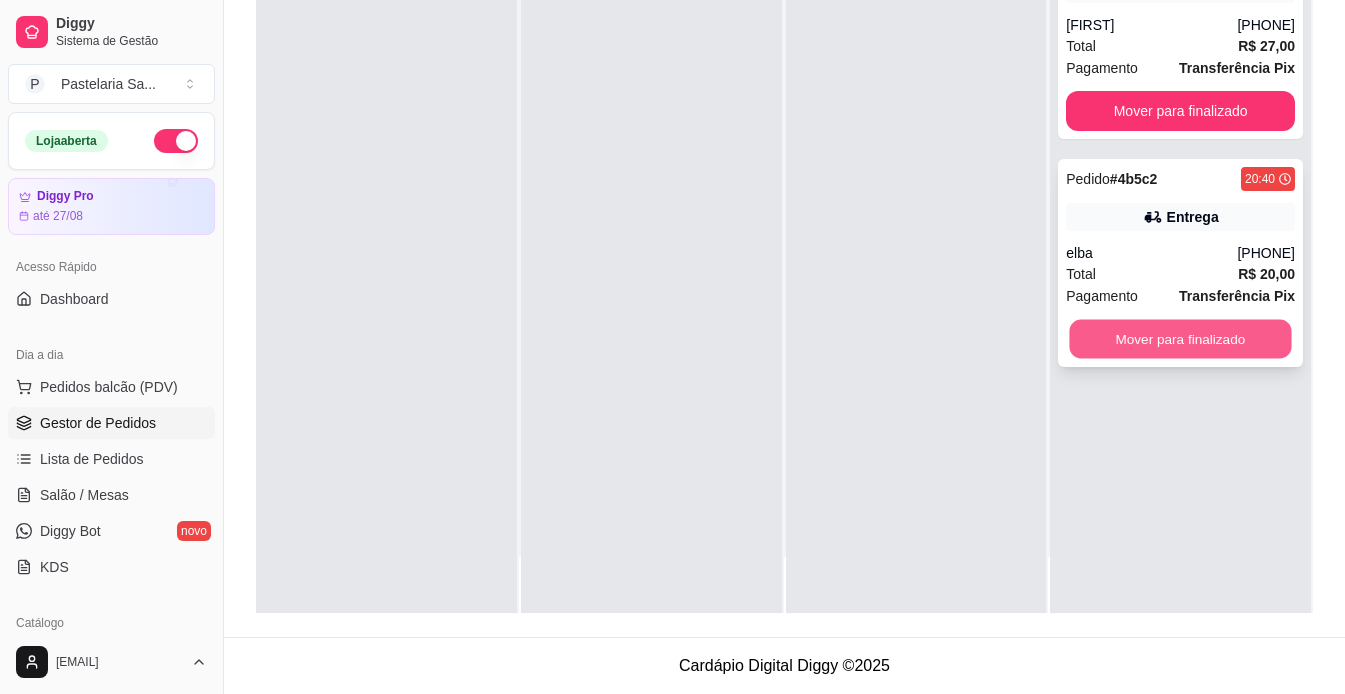 click on "Mover para finalizado" at bounding box center [1181, 339] 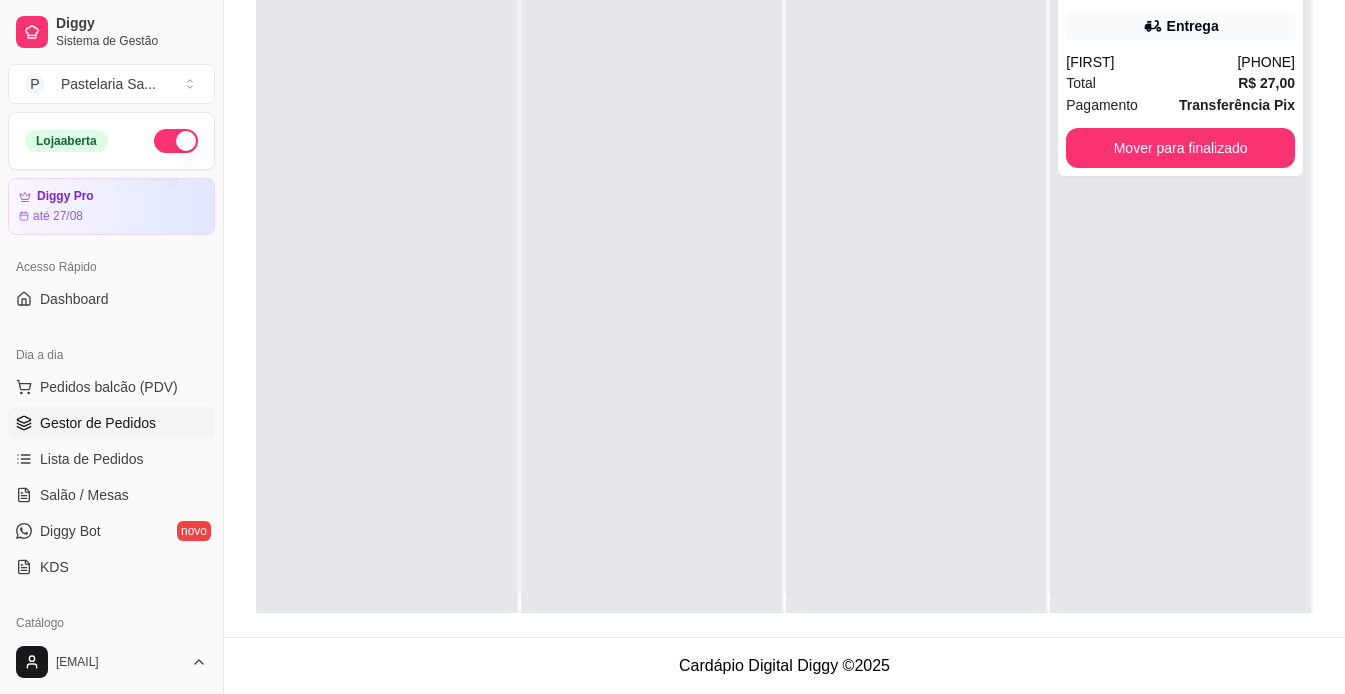 scroll, scrollTop: 0, scrollLeft: 0, axis: both 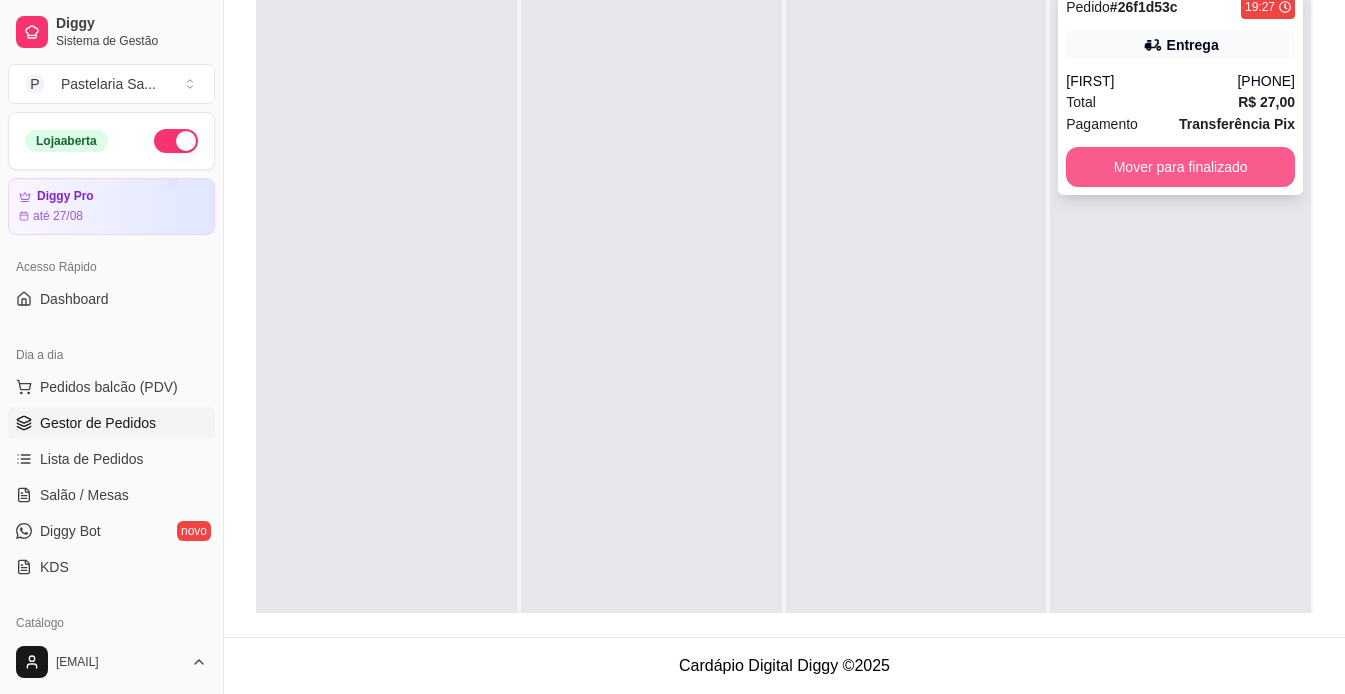 click on "Mover para finalizado" at bounding box center [1180, 167] 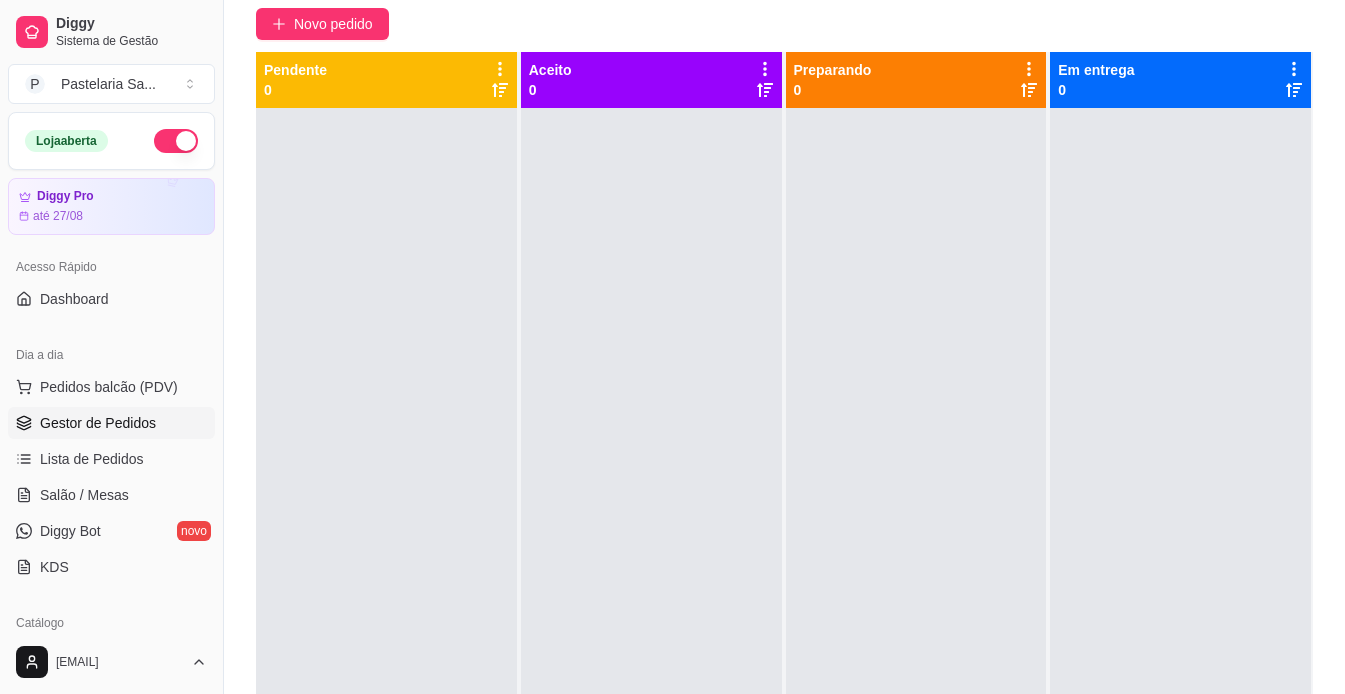 scroll, scrollTop: 0, scrollLeft: 0, axis: both 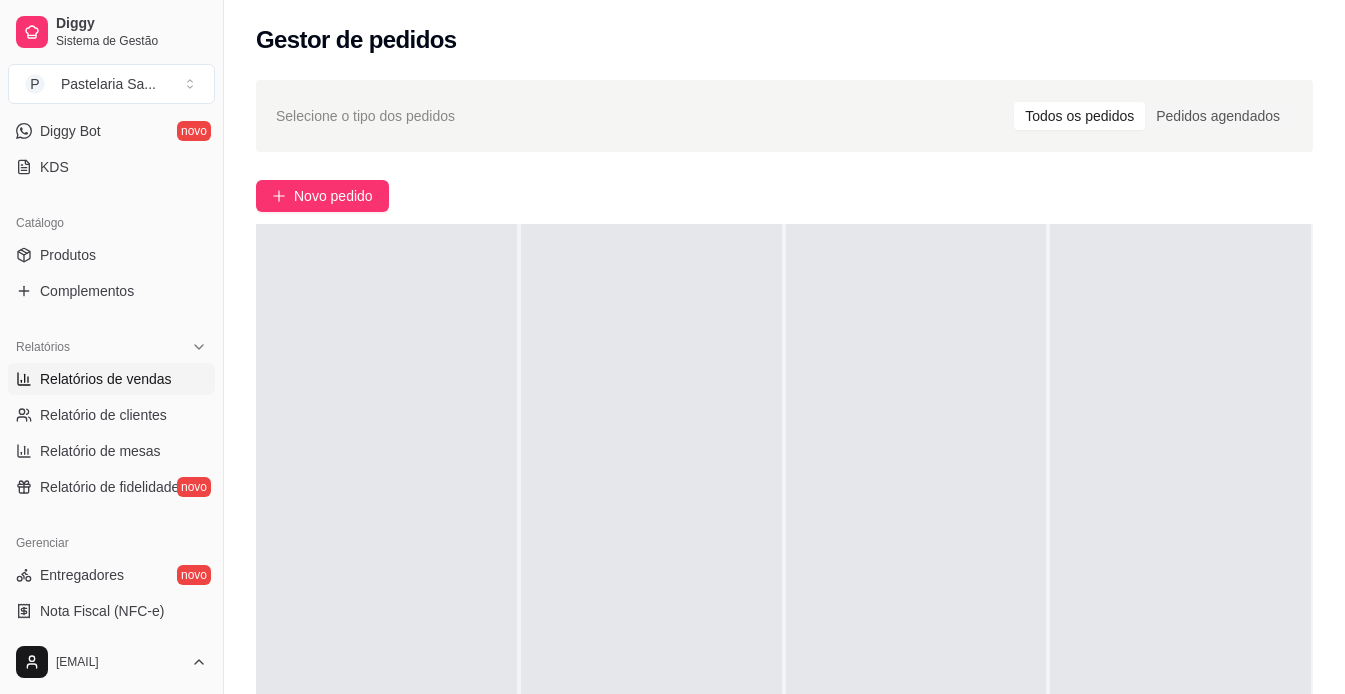 click on "Relatórios de vendas" at bounding box center (106, 379) 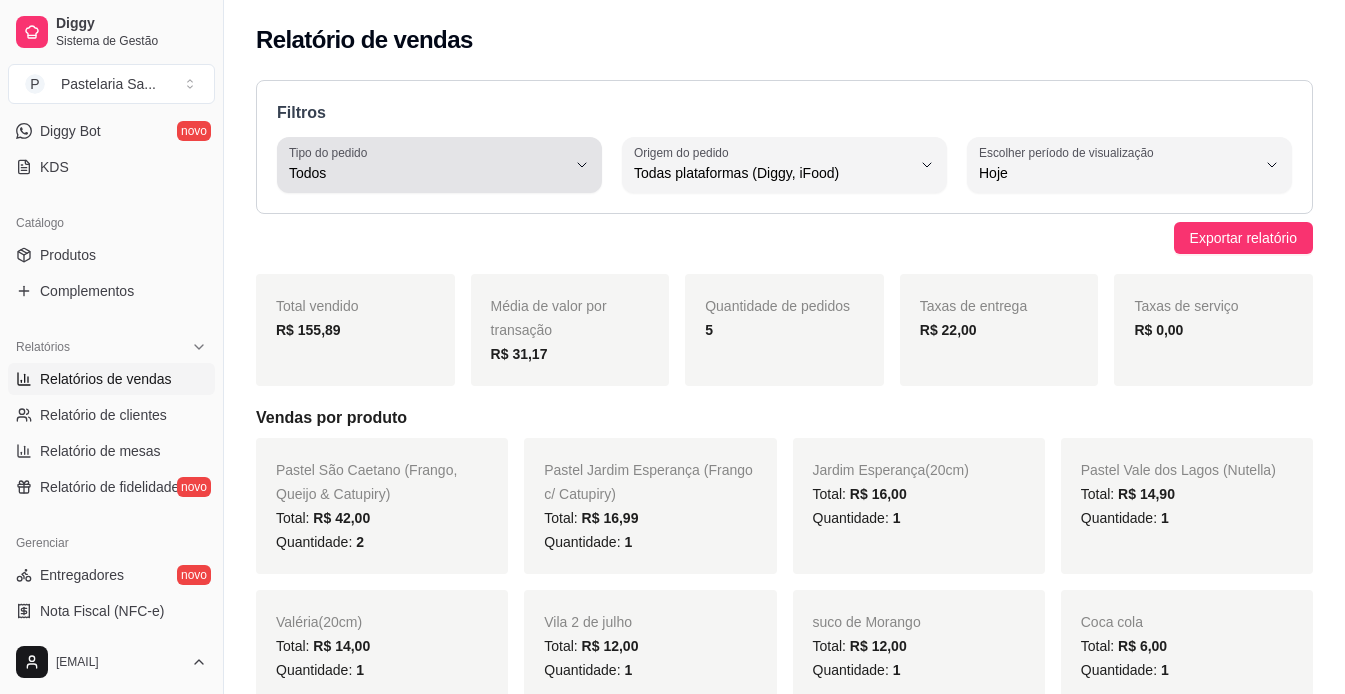 click on "Todos" at bounding box center (427, 173) 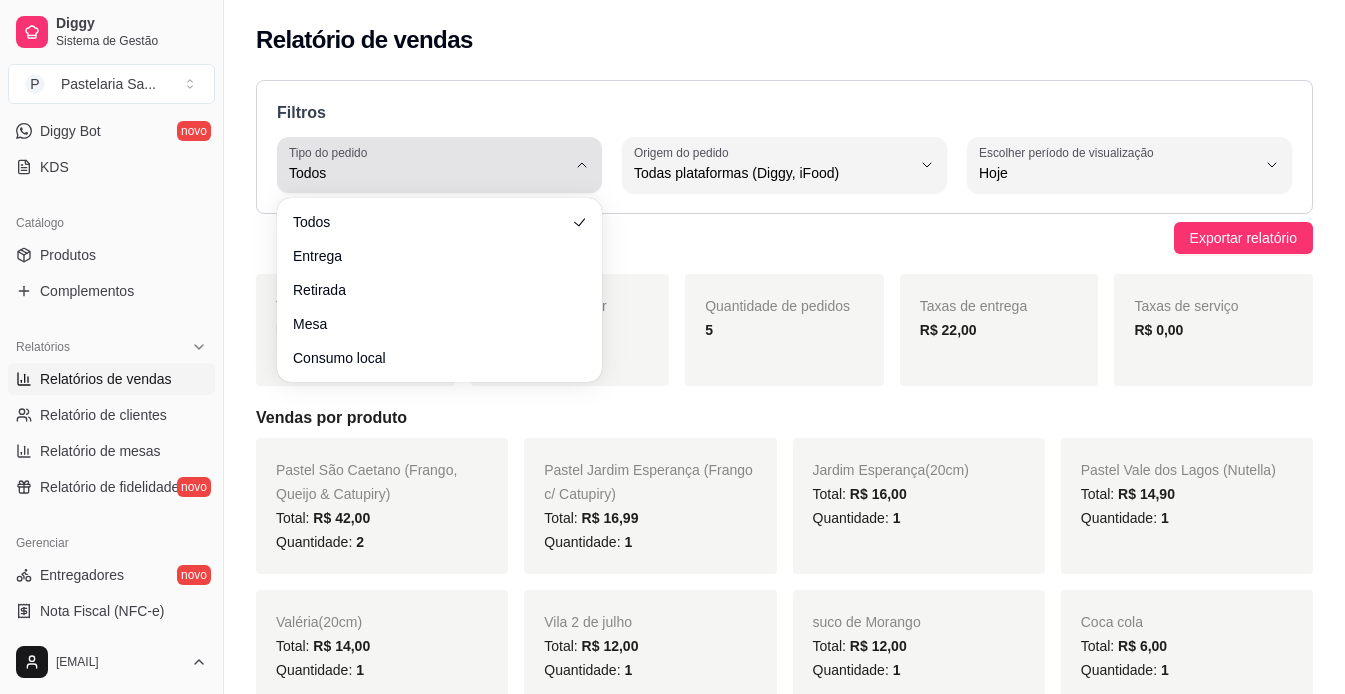 click on "Todos" at bounding box center [427, 173] 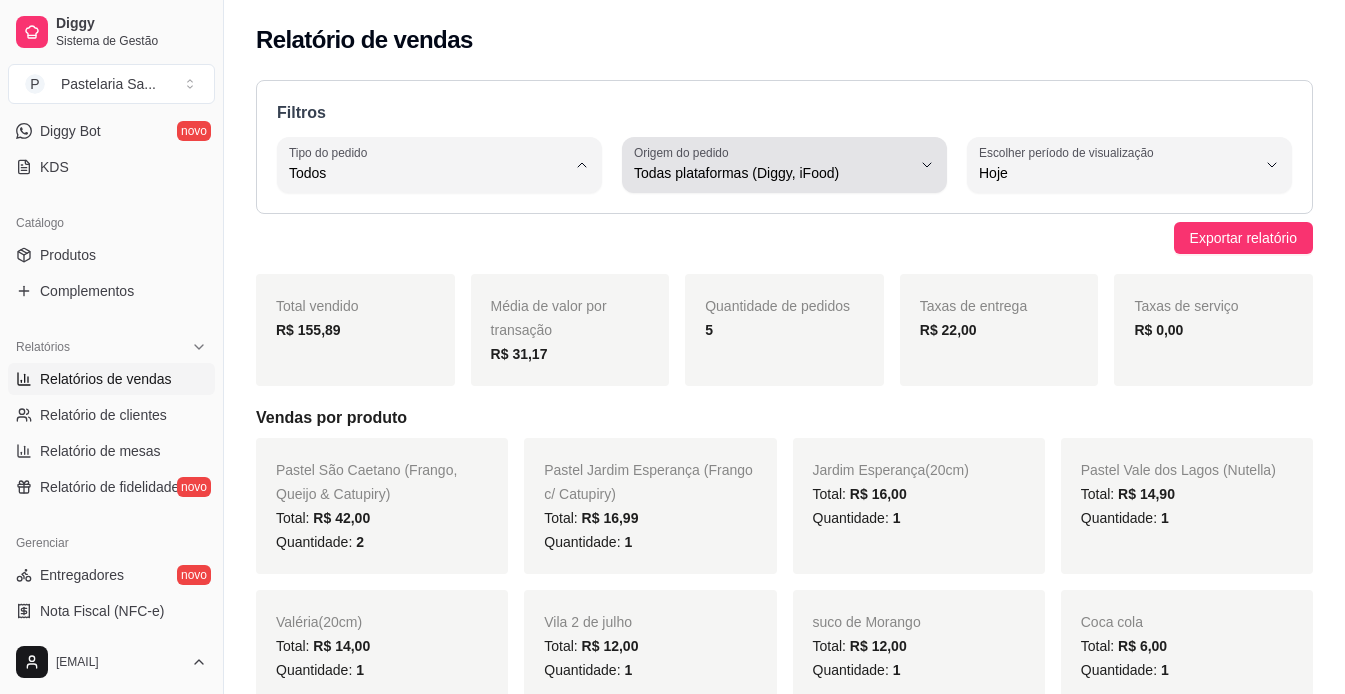 click on "Filtros" at bounding box center (784, 113) 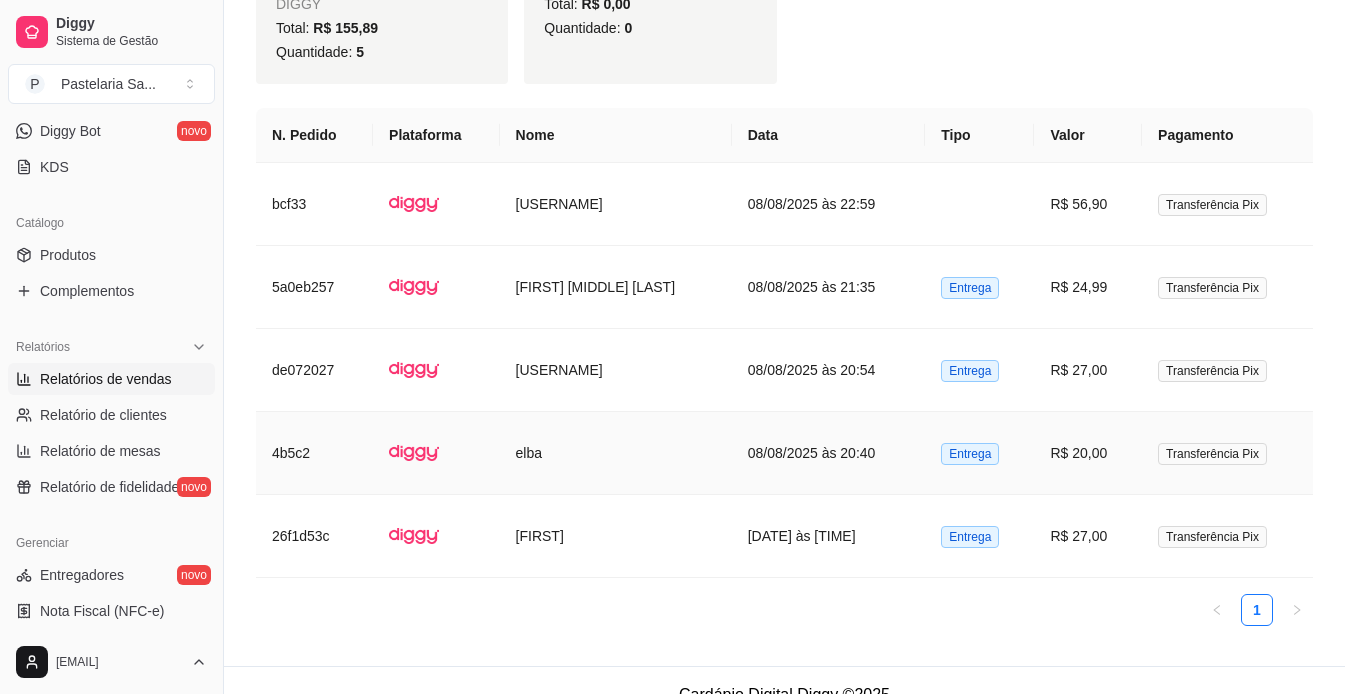 scroll, scrollTop: 815, scrollLeft: 0, axis: vertical 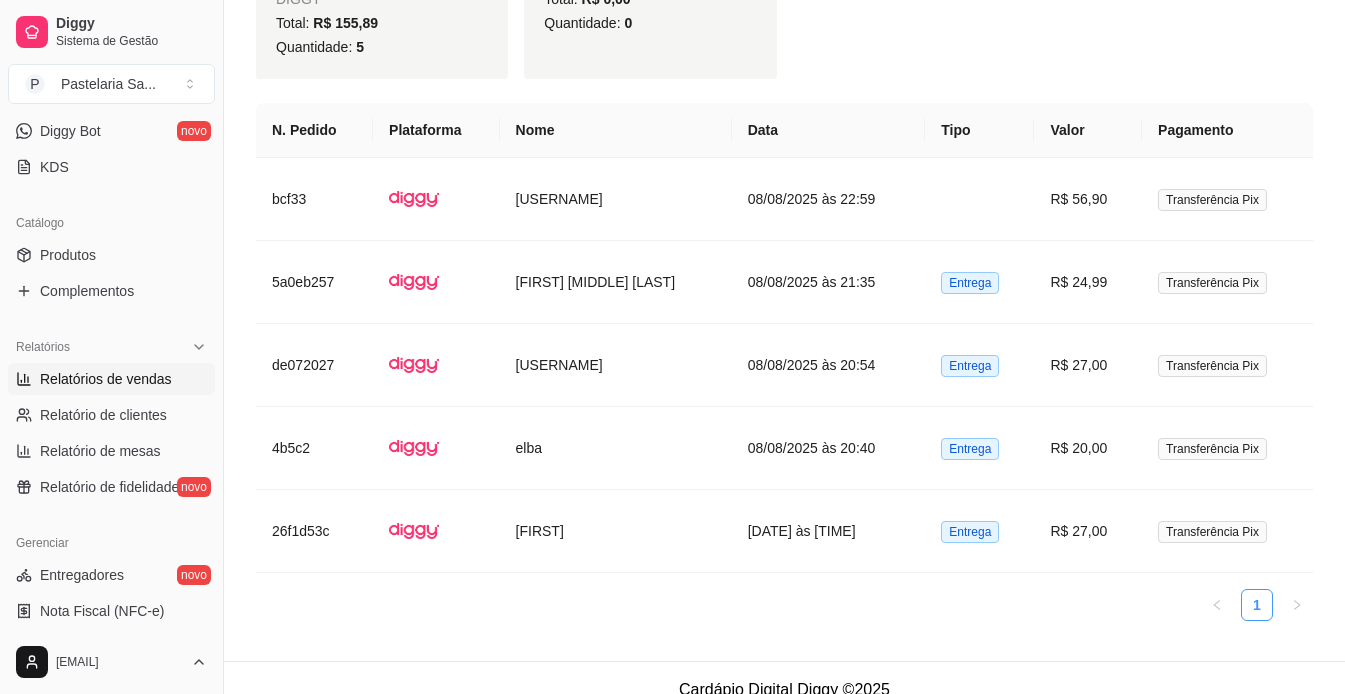 click on "1" at bounding box center [1257, 605] 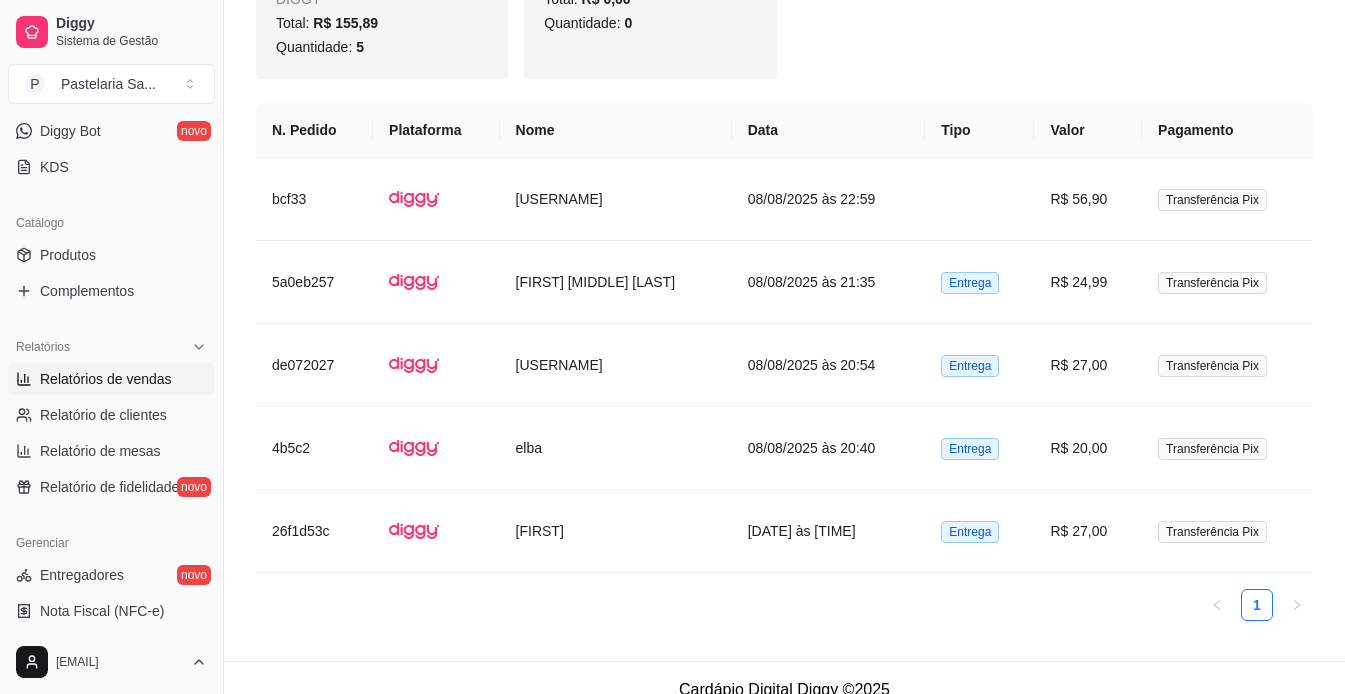 click on "1" at bounding box center [784, 605] 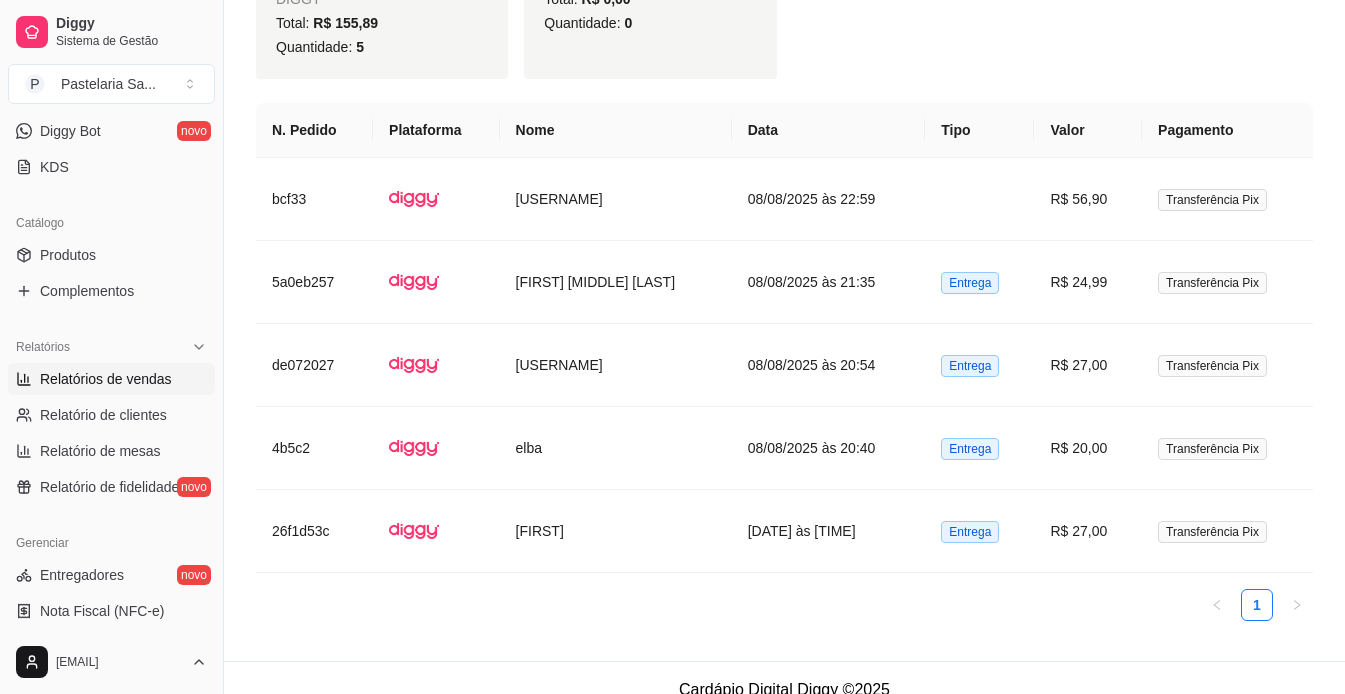 drag, startPoint x: 1179, startPoint y: 579, endPoint x: 1348, endPoint y: 577, distance: 169.01184 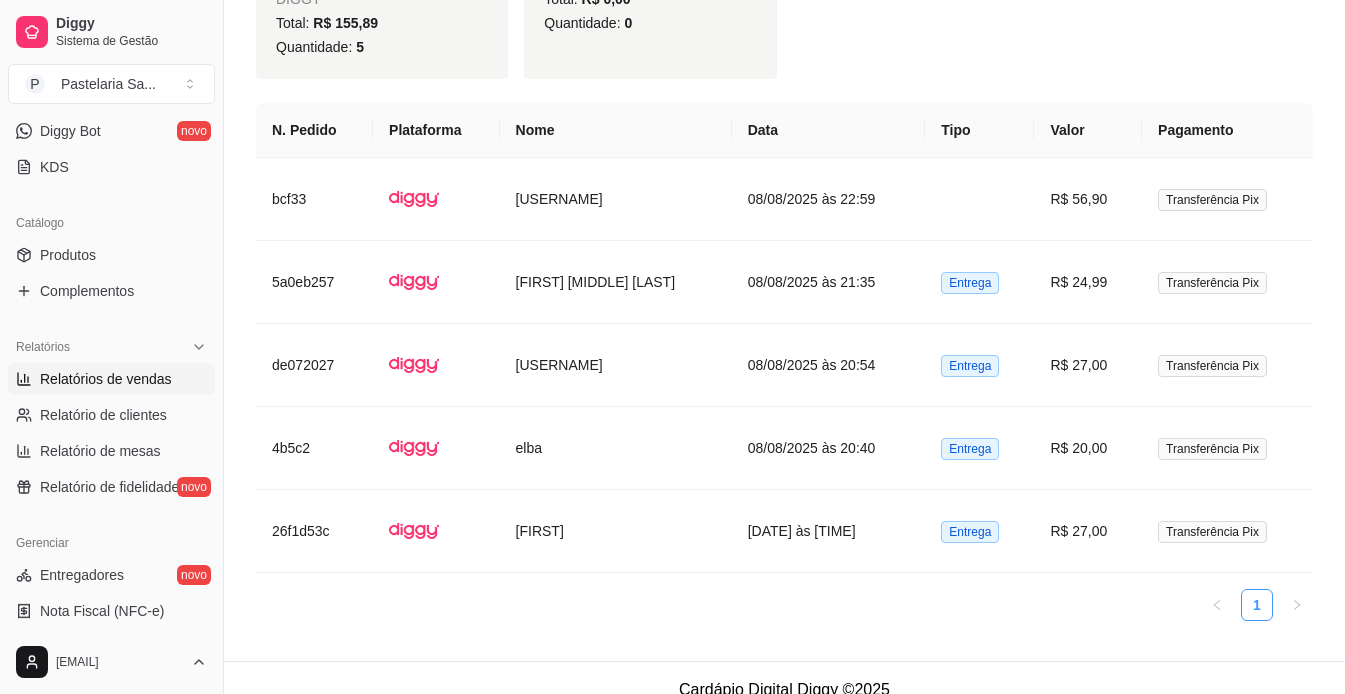 click on "1" at bounding box center (1257, 605) 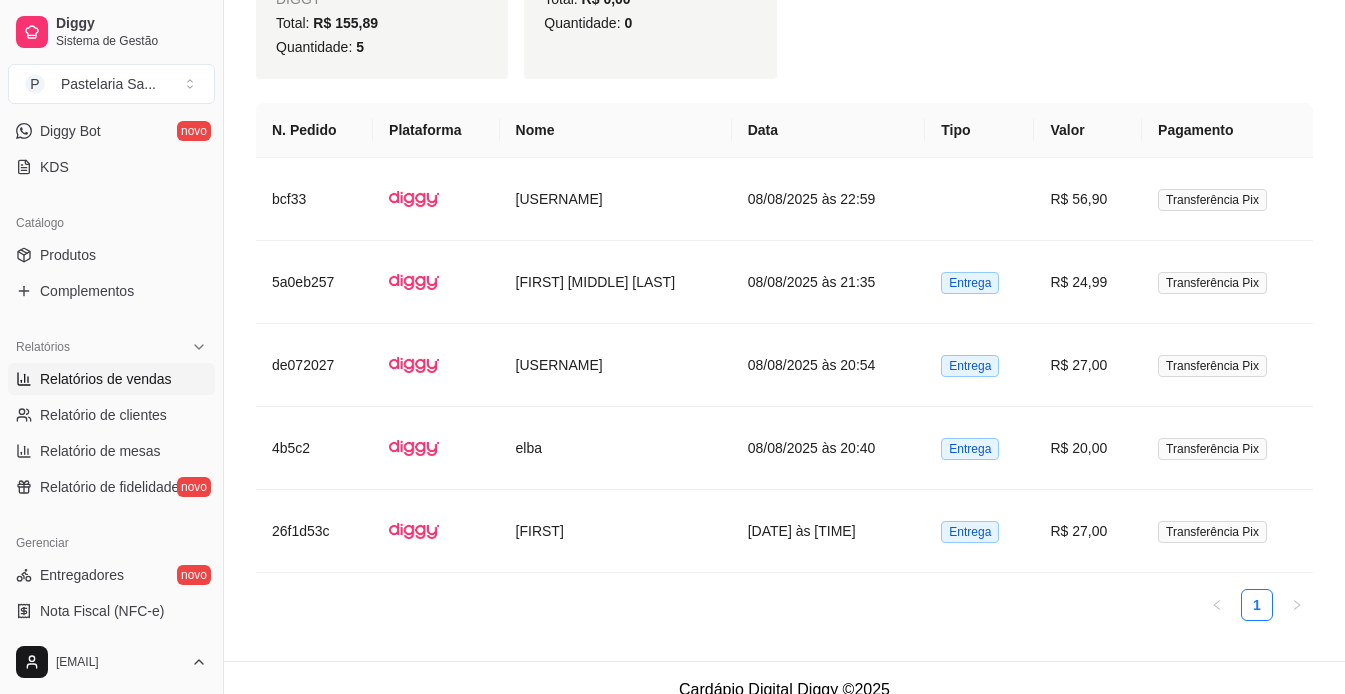 drag, startPoint x: 1149, startPoint y: 591, endPoint x: 1114, endPoint y: 587, distance: 35.22783 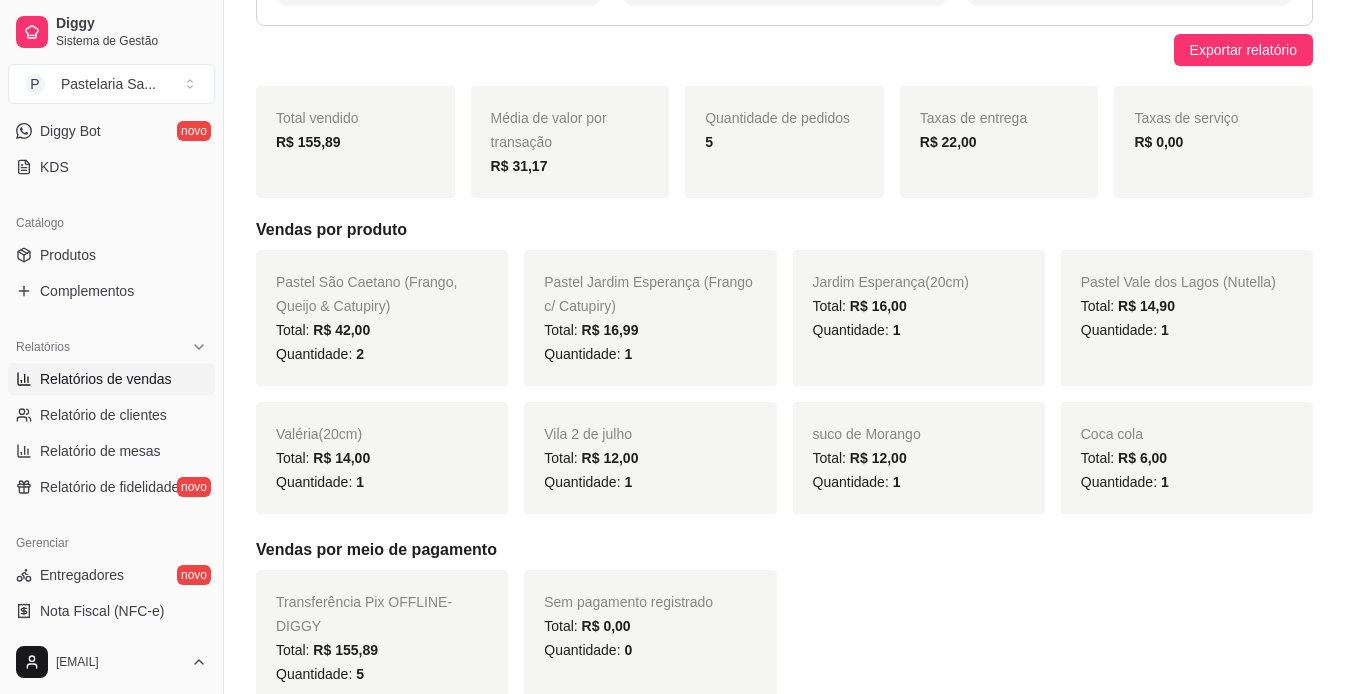 scroll, scrollTop: 0, scrollLeft: 0, axis: both 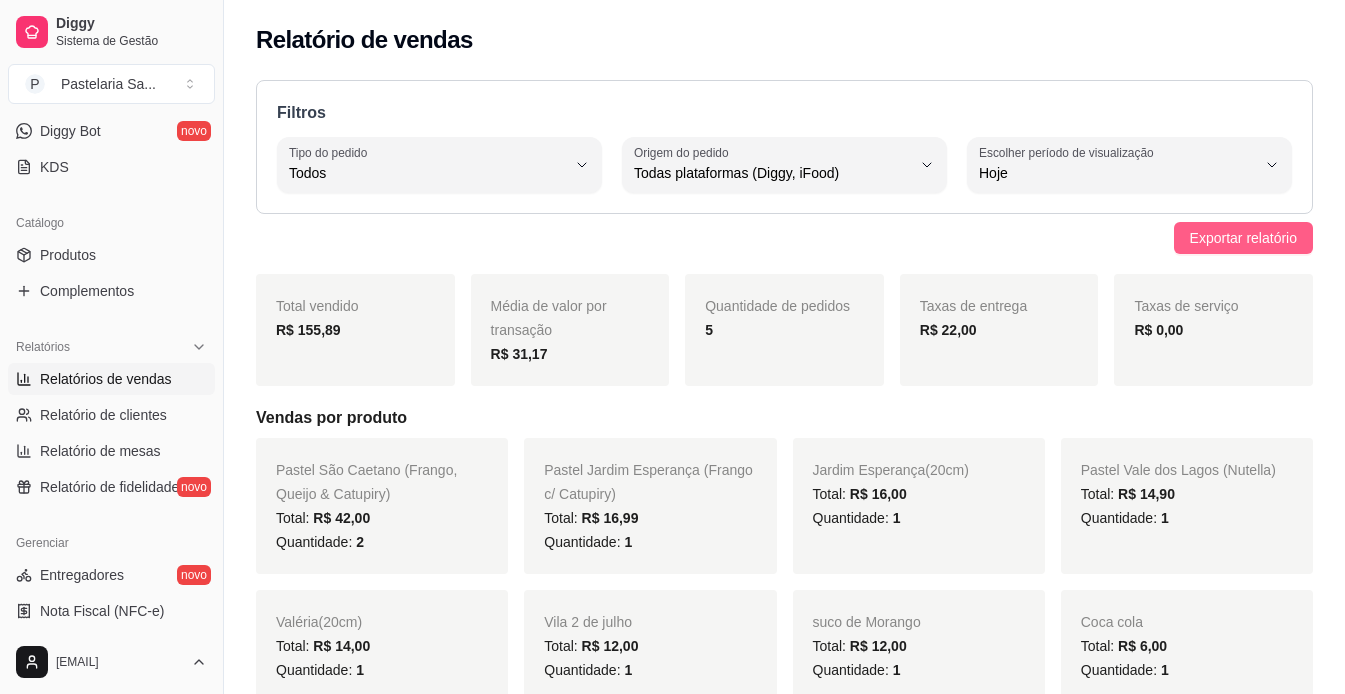 click on "Exportar relatório" at bounding box center [1243, 238] 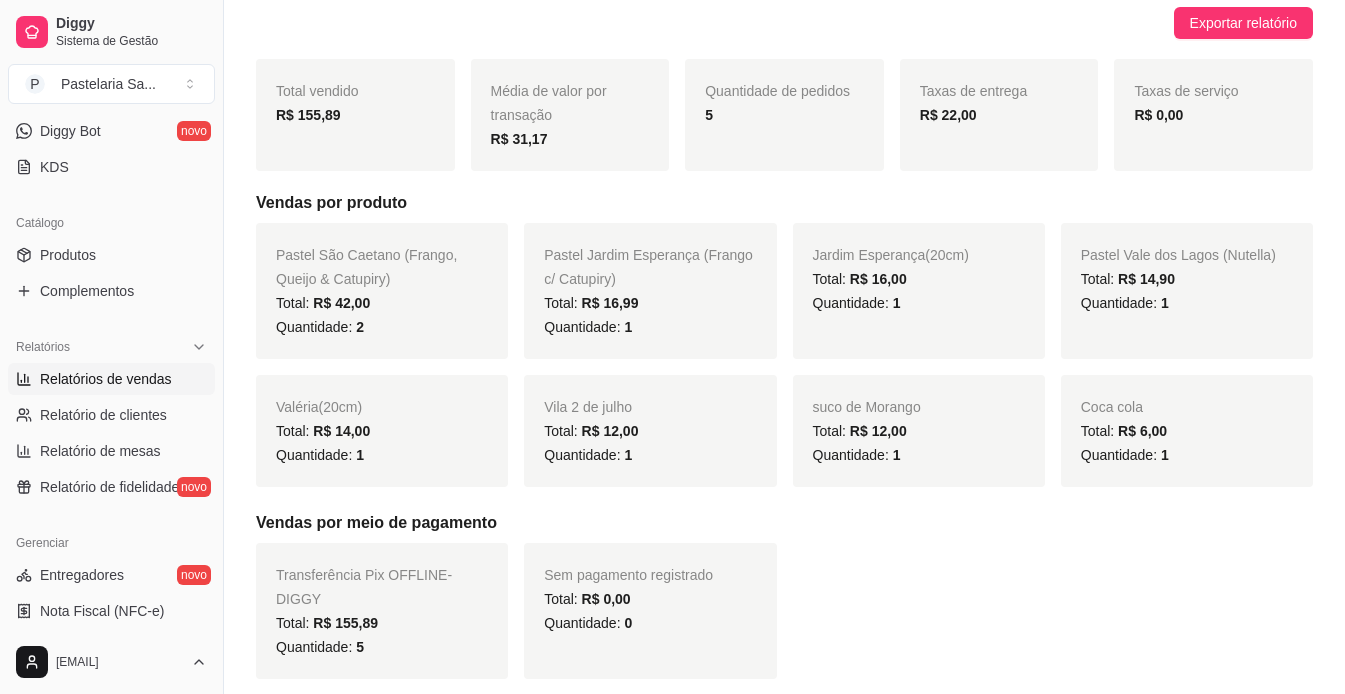 scroll, scrollTop: 0, scrollLeft: 0, axis: both 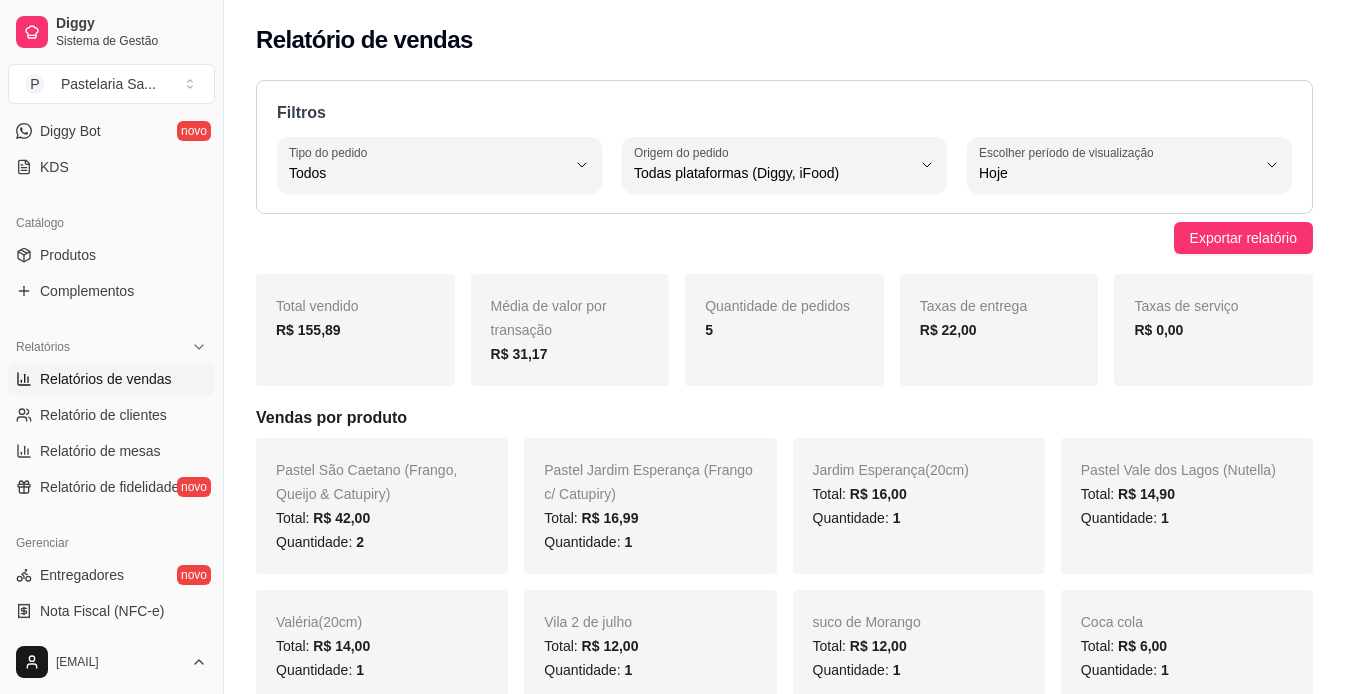 drag, startPoint x: 685, startPoint y: 253, endPoint x: 654, endPoint y: 259, distance: 31.575306 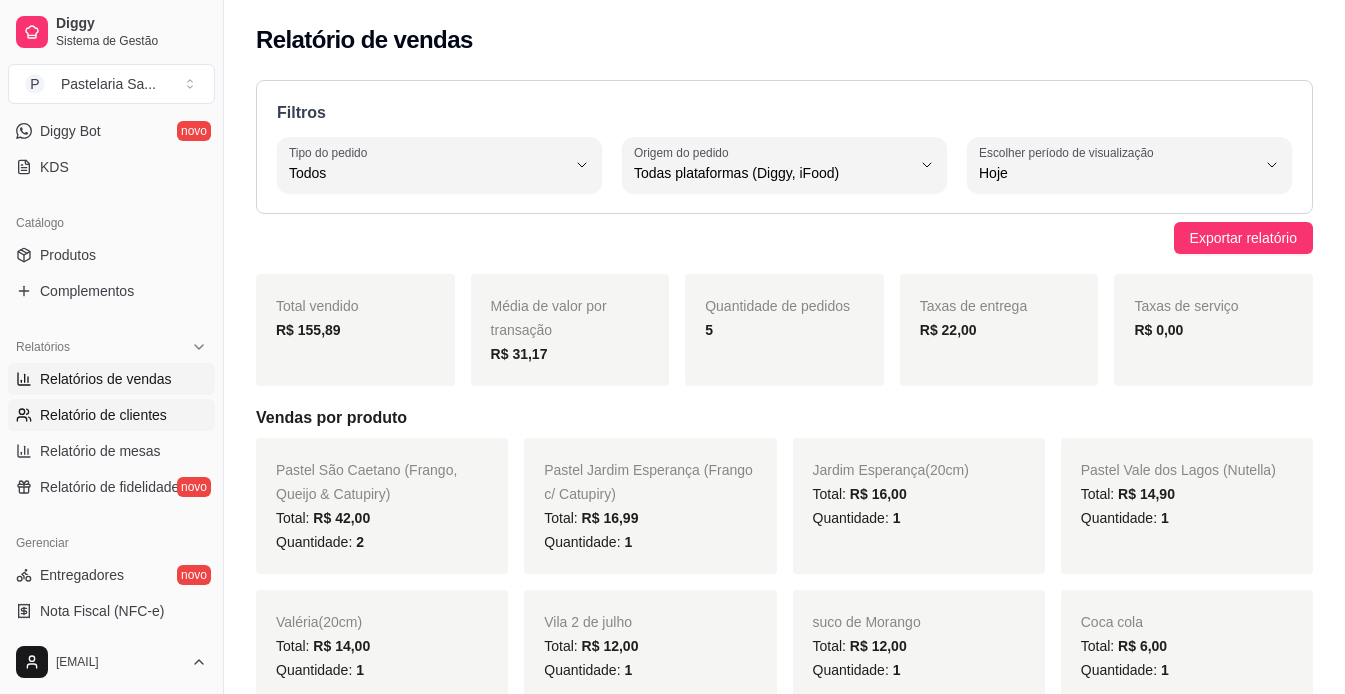 click on "Relatório de clientes" at bounding box center (103, 415) 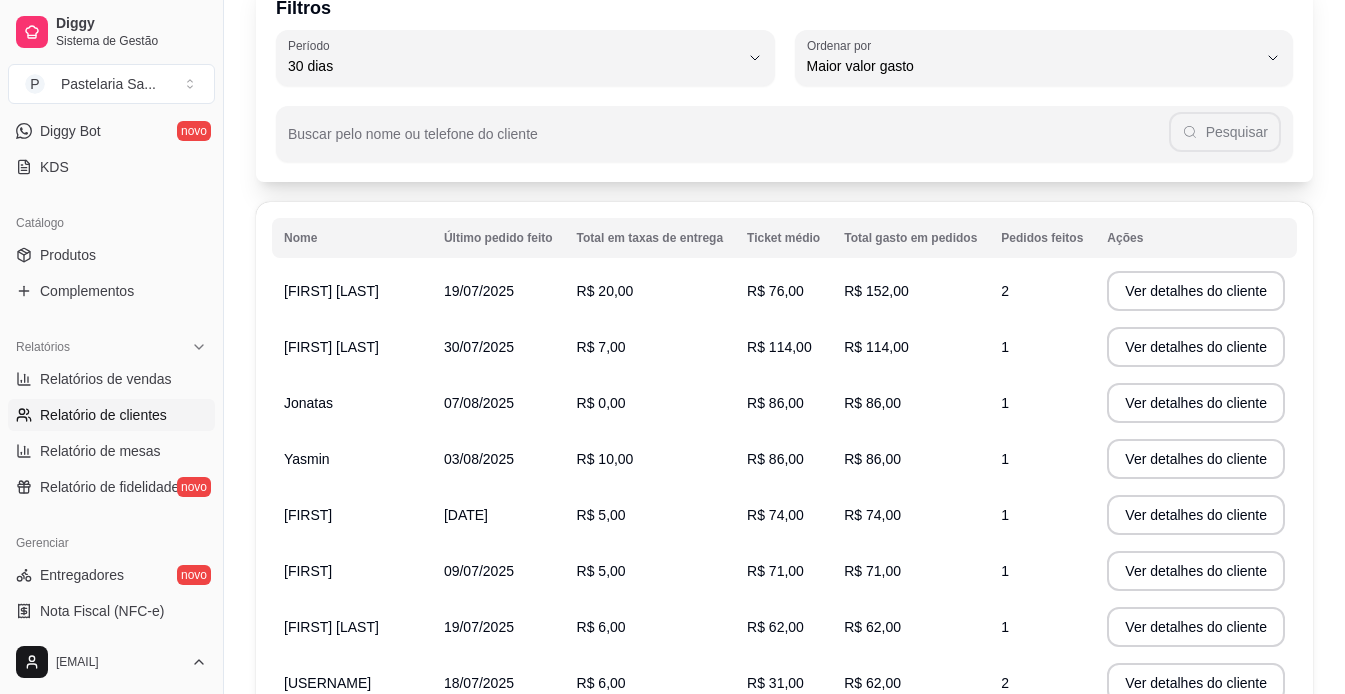scroll, scrollTop: 0, scrollLeft: 0, axis: both 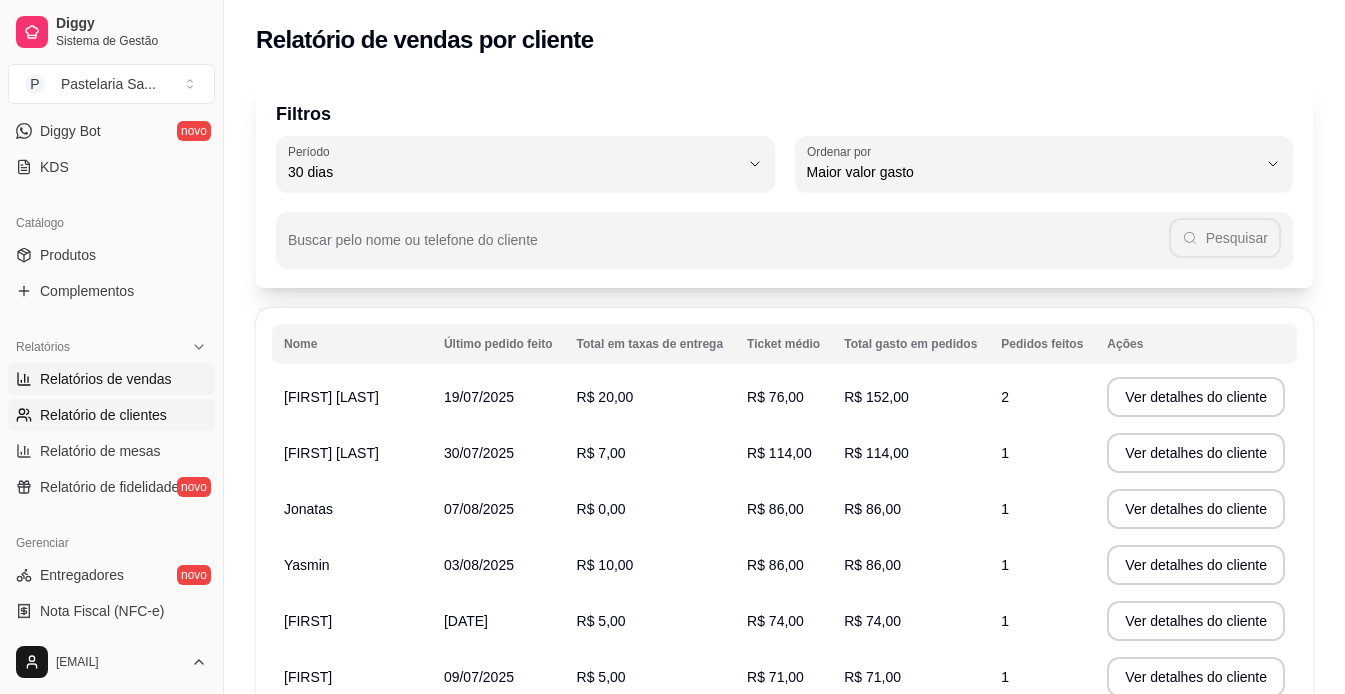 click on "Relatórios de vendas" at bounding box center [106, 379] 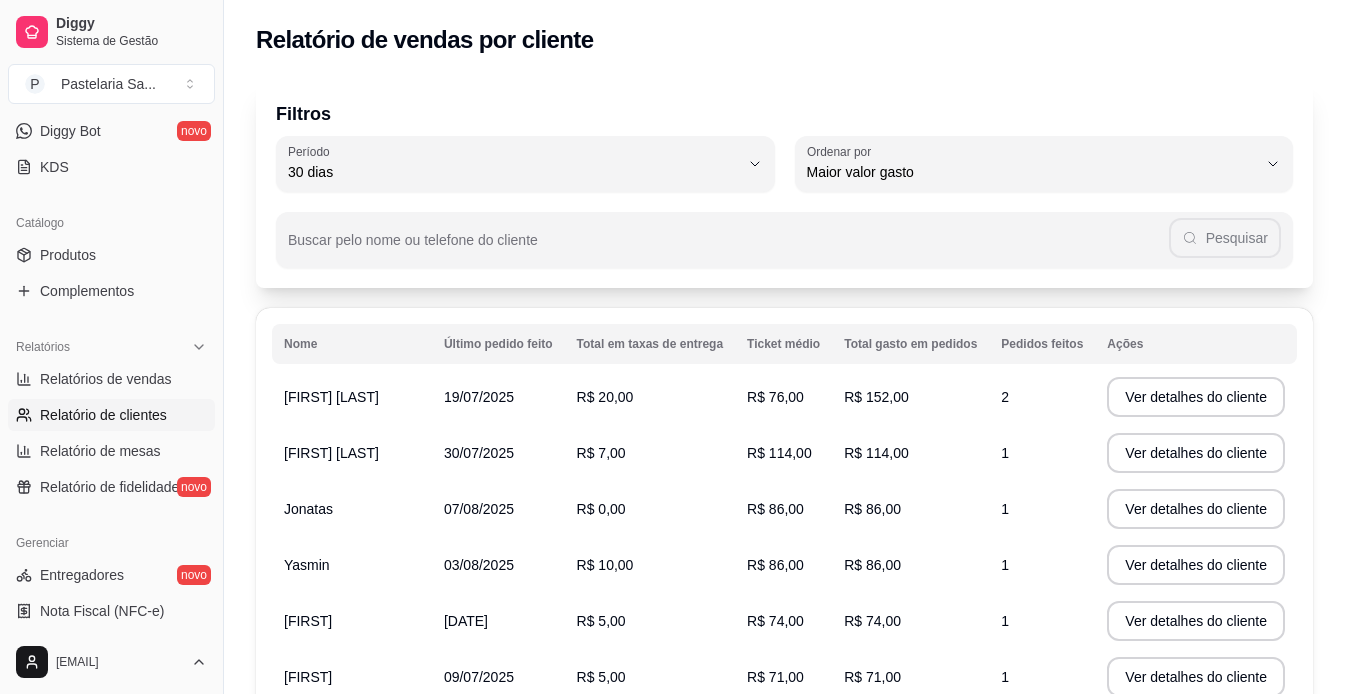 select on "ALL" 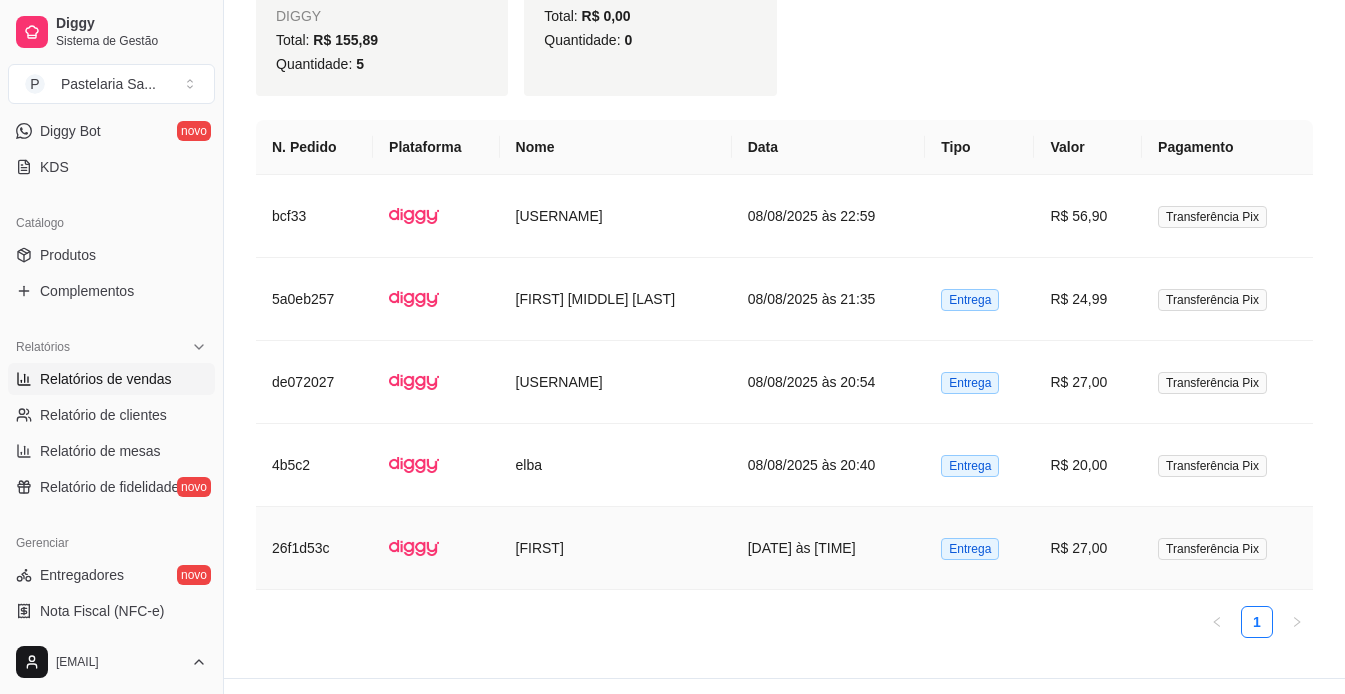scroll, scrollTop: 815, scrollLeft: 0, axis: vertical 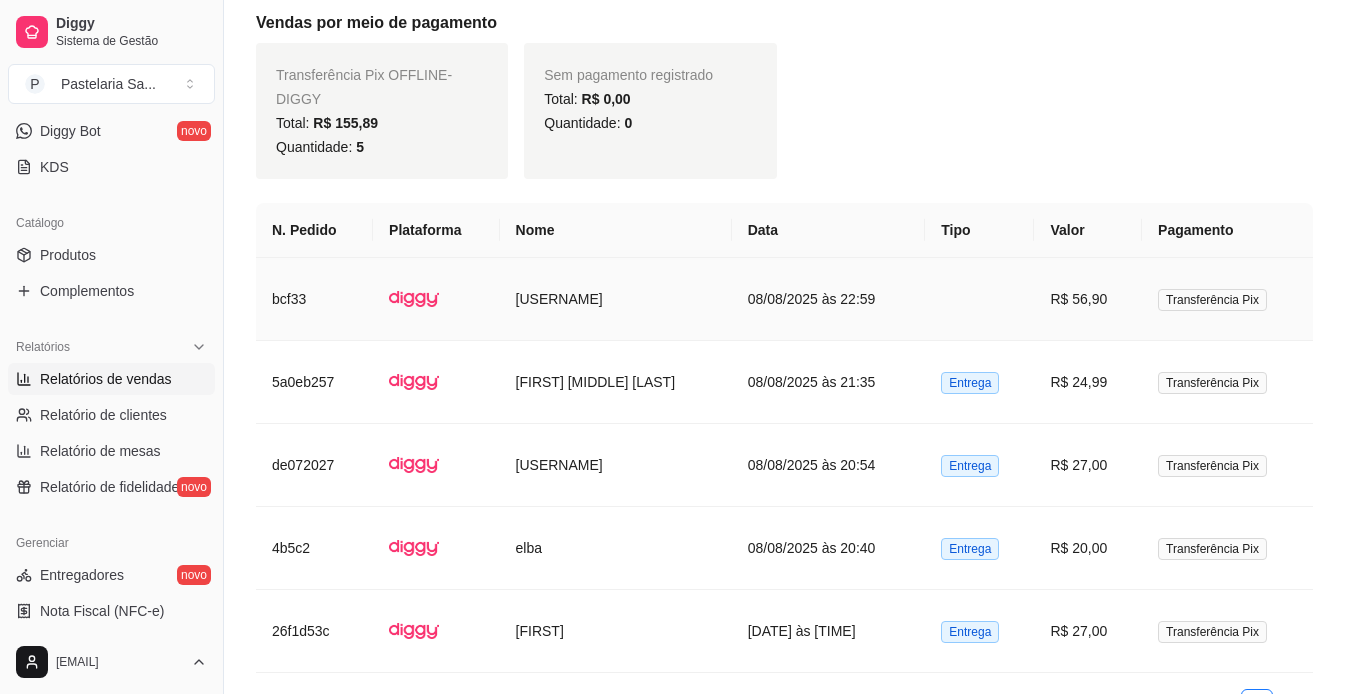 click on "08/08/2025 às 22:59" at bounding box center [829, 299] 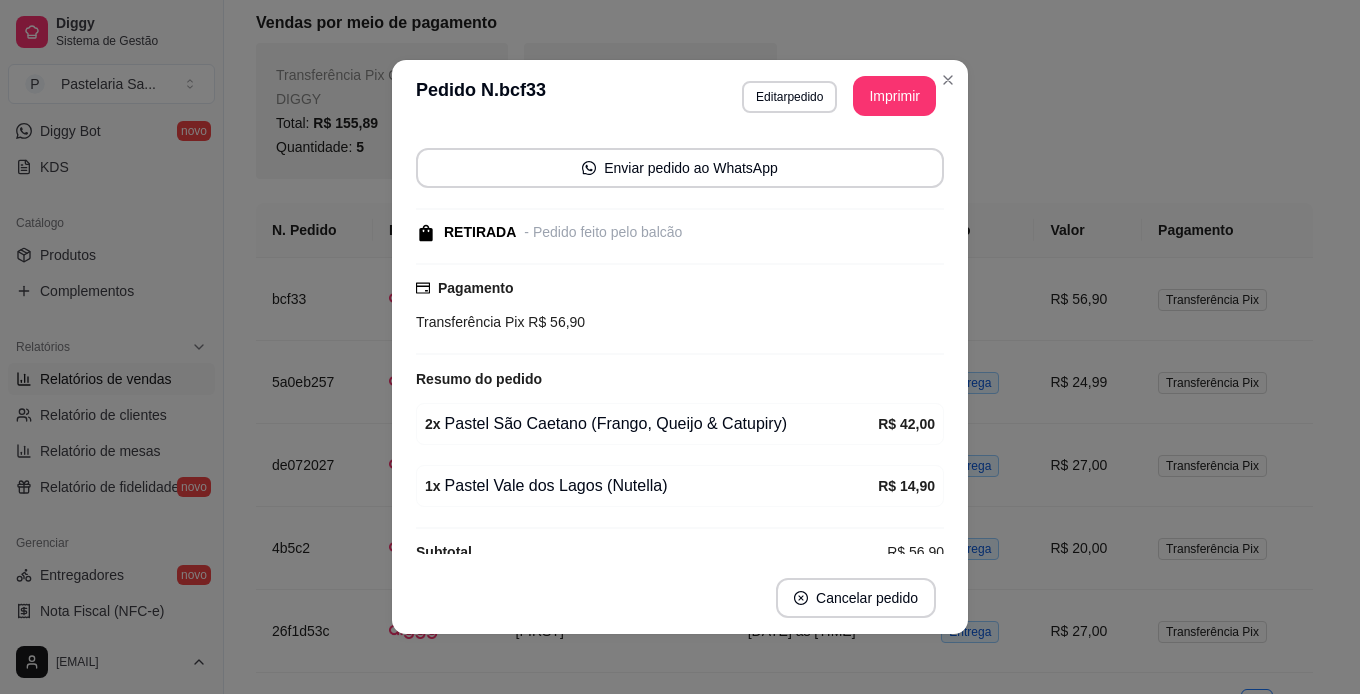 scroll, scrollTop: 187, scrollLeft: 0, axis: vertical 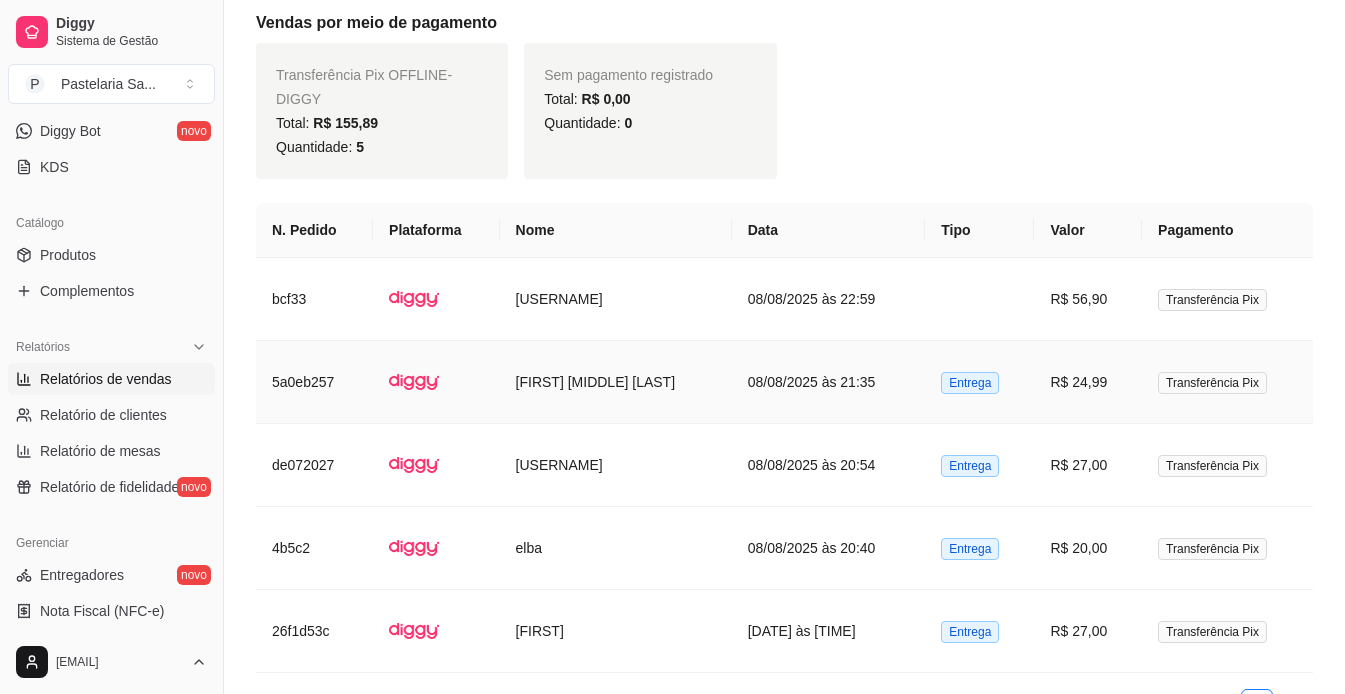 click on "[FIRST] [MIDDLE] [LAST]" at bounding box center (616, 382) 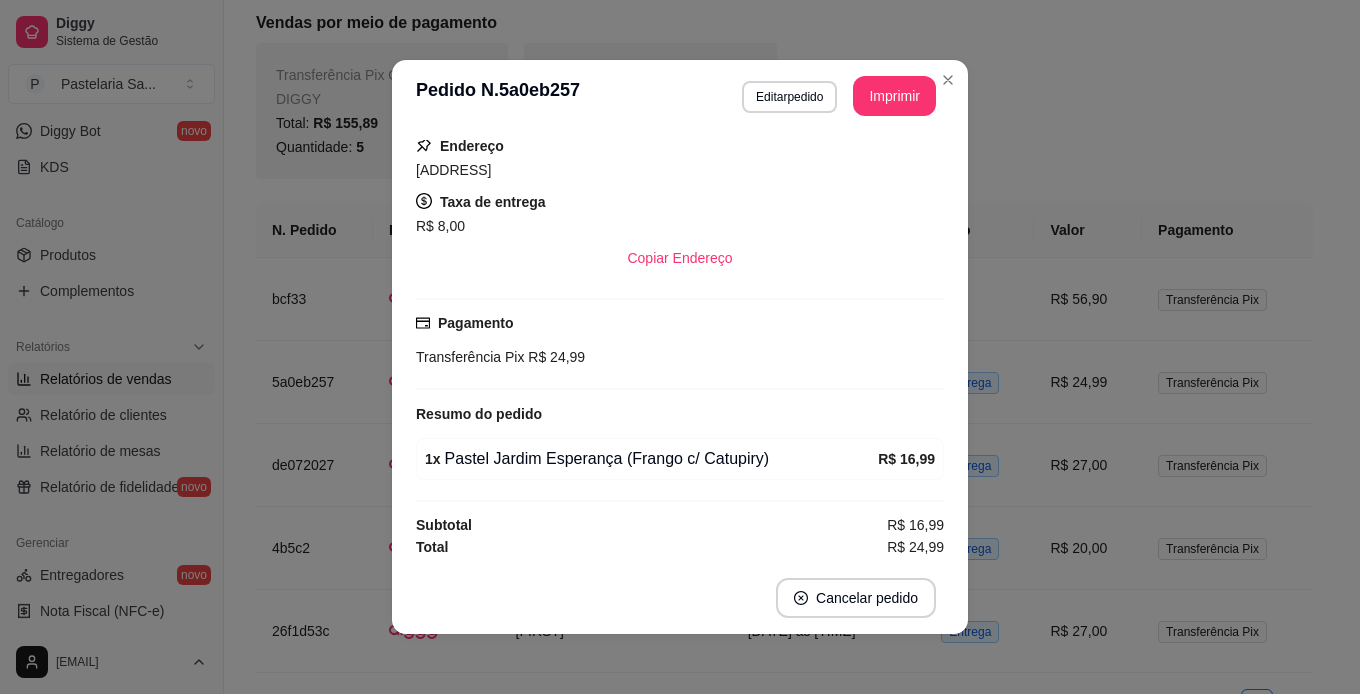 scroll, scrollTop: 317, scrollLeft: 0, axis: vertical 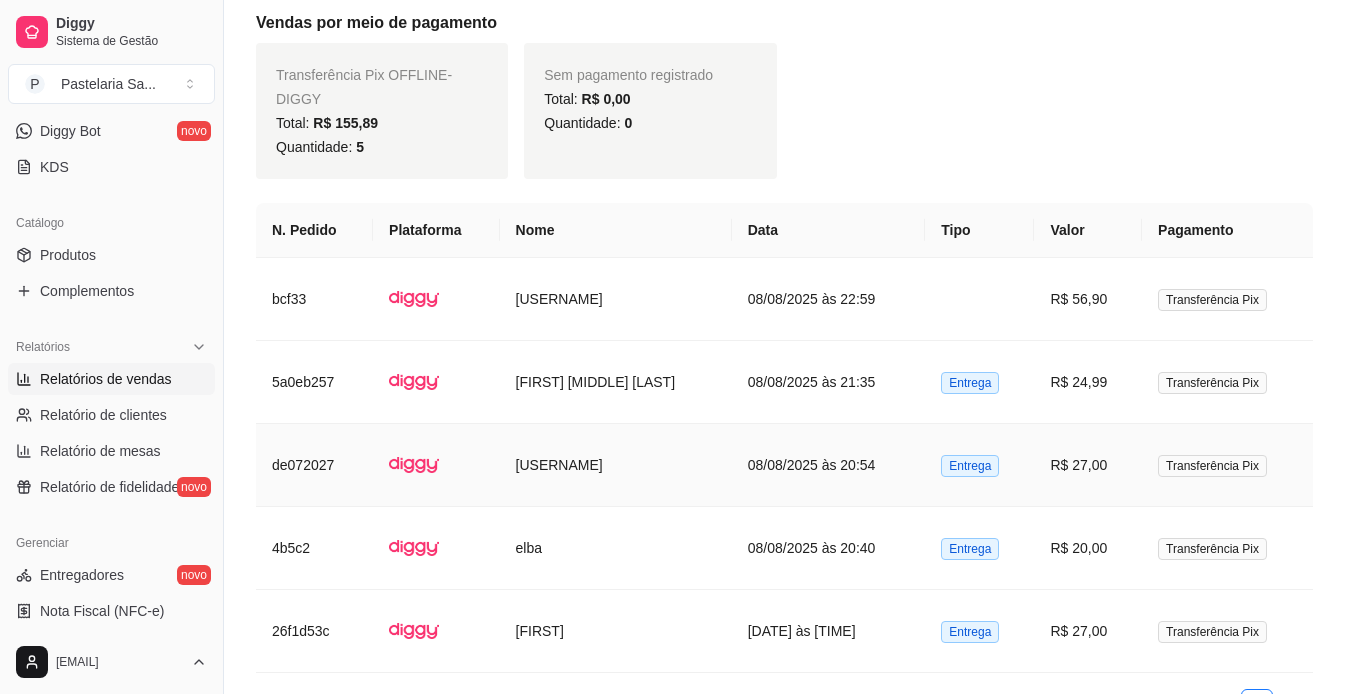 click on "[USERNAME]" at bounding box center [616, 465] 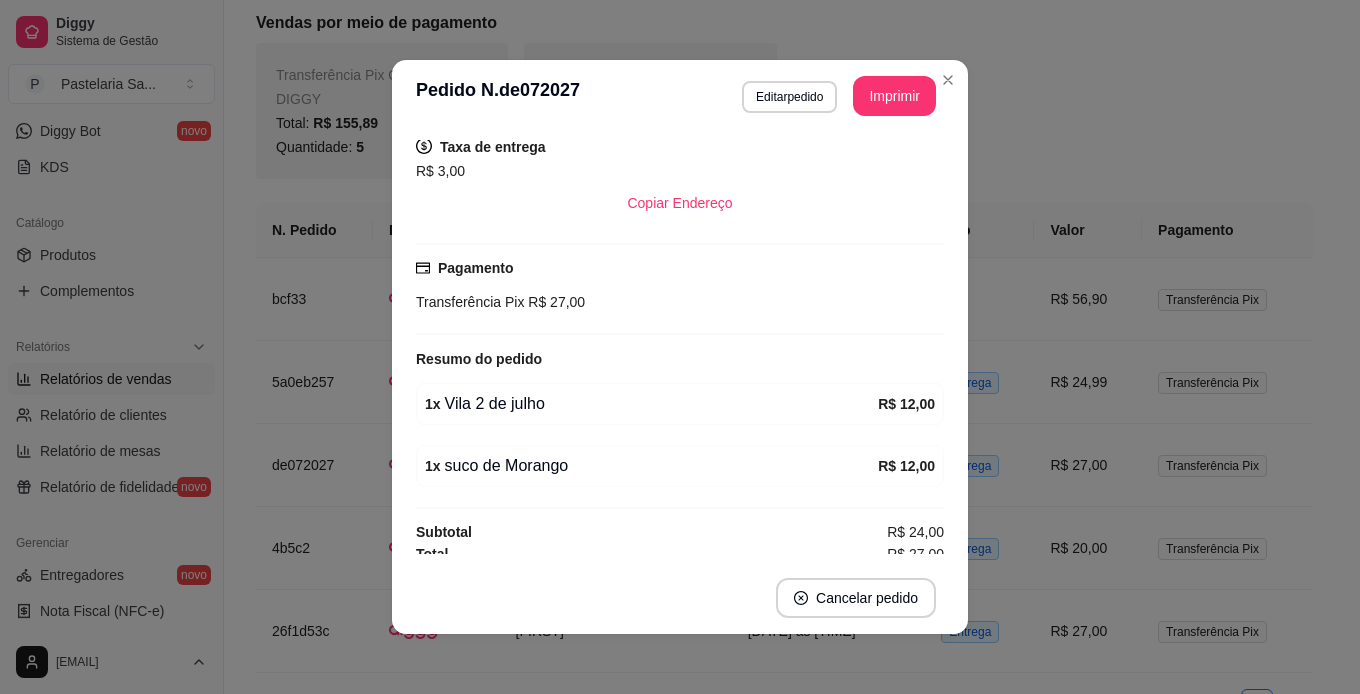 scroll, scrollTop: 379, scrollLeft: 0, axis: vertical 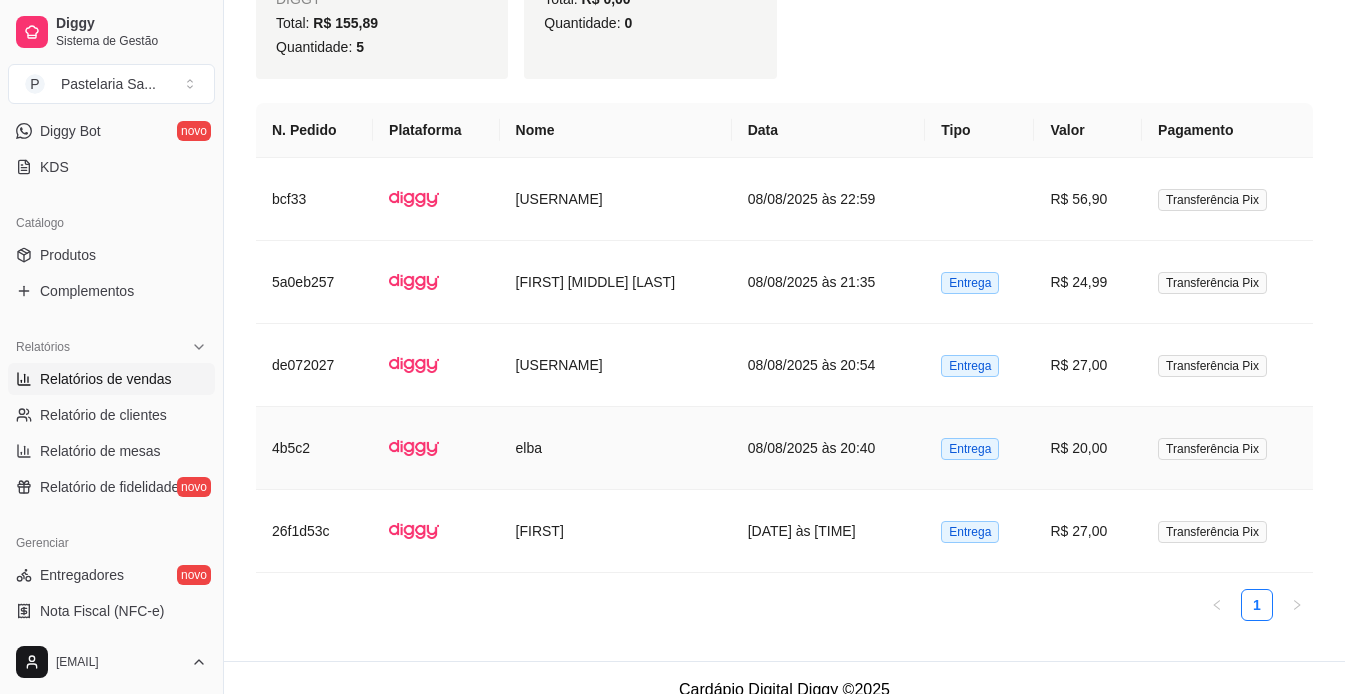 click on "elba" at bounding box center (616, 448) 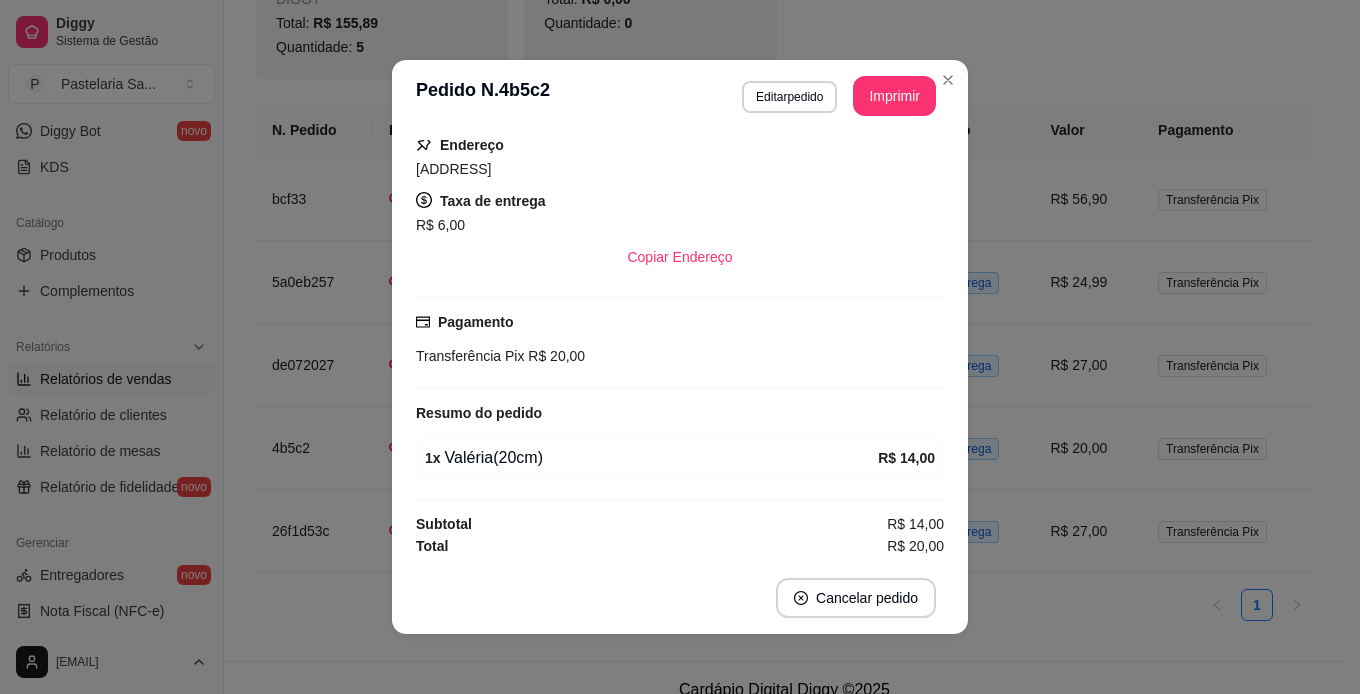scroll, scrollTop: 257, scrollLeft: 0, axis: vertical 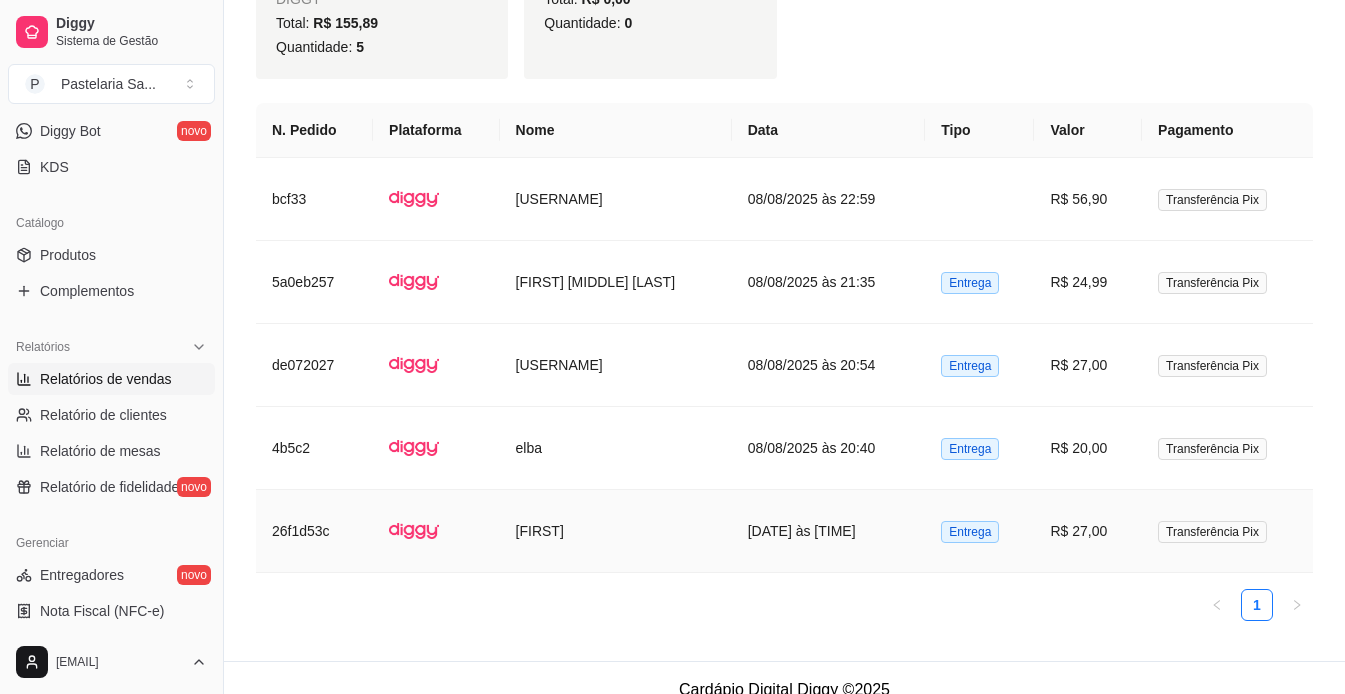 click on "[FIRST]" at bounding box center [616, 531] 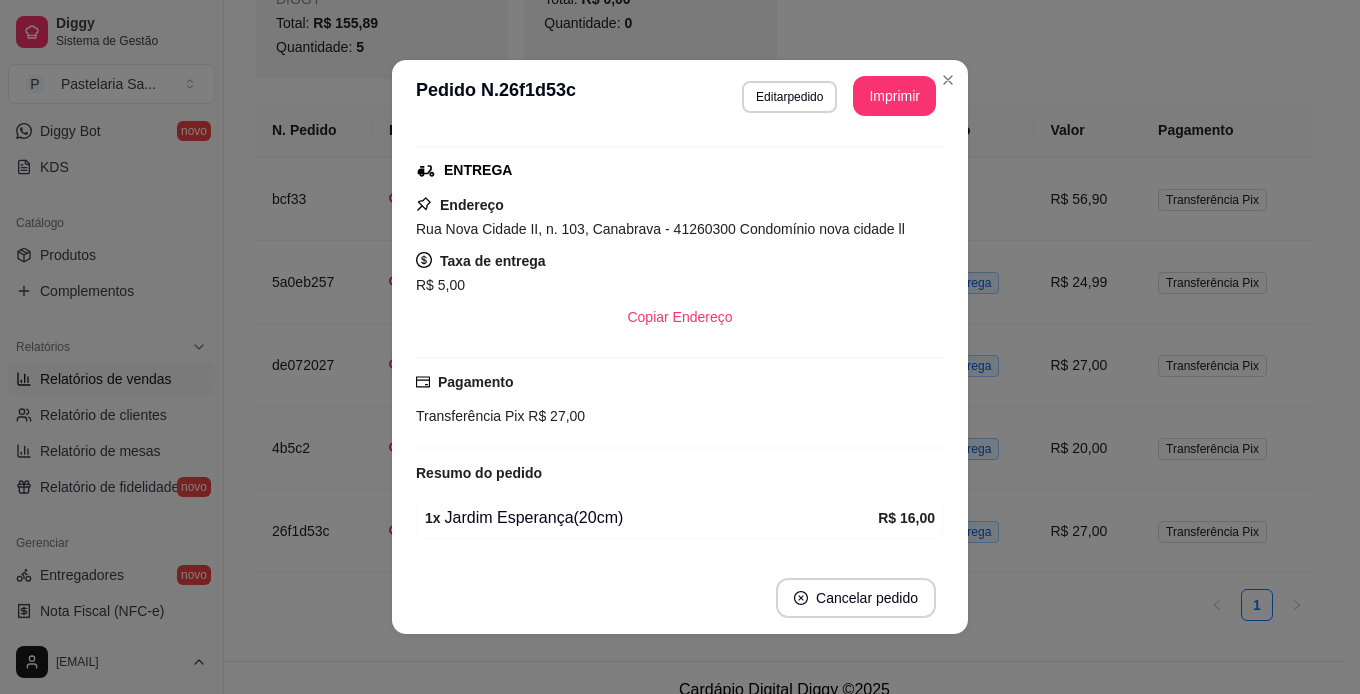 scroll, scrollTop: 379, scrollLeft: 0, axis: vertical 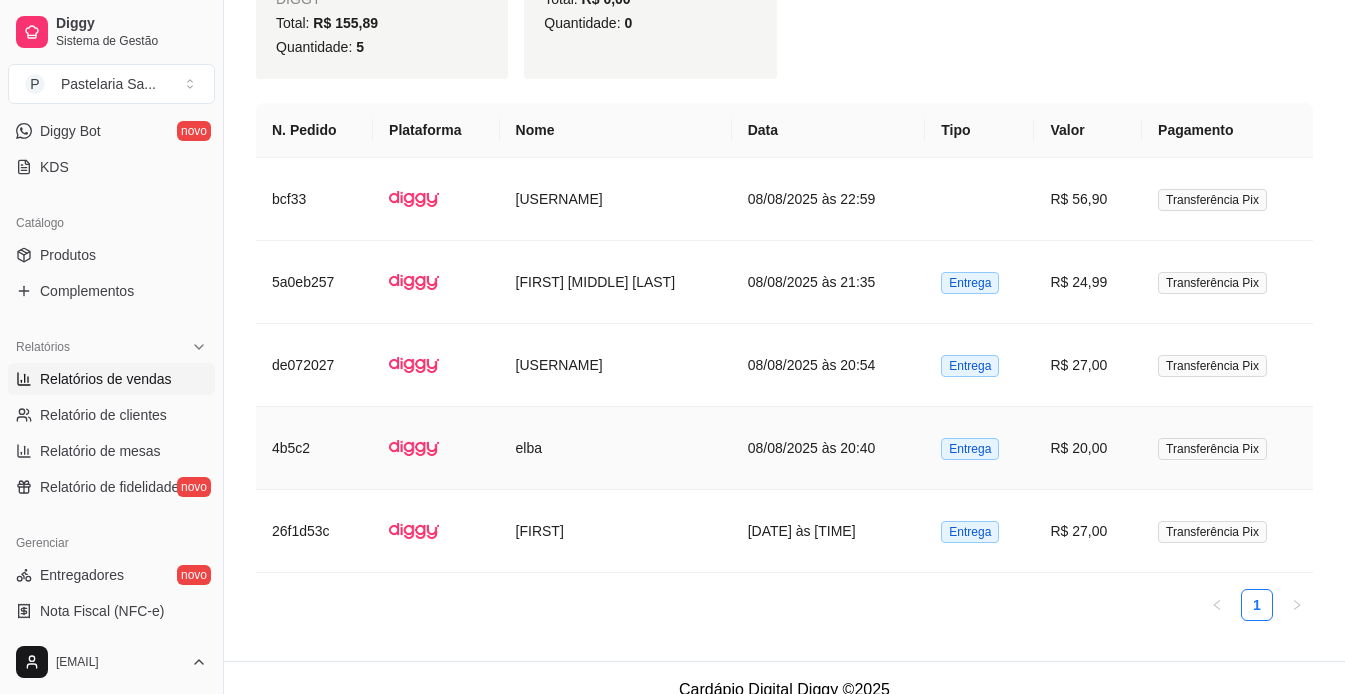 click on "elba" at bounding box center (616, 448) 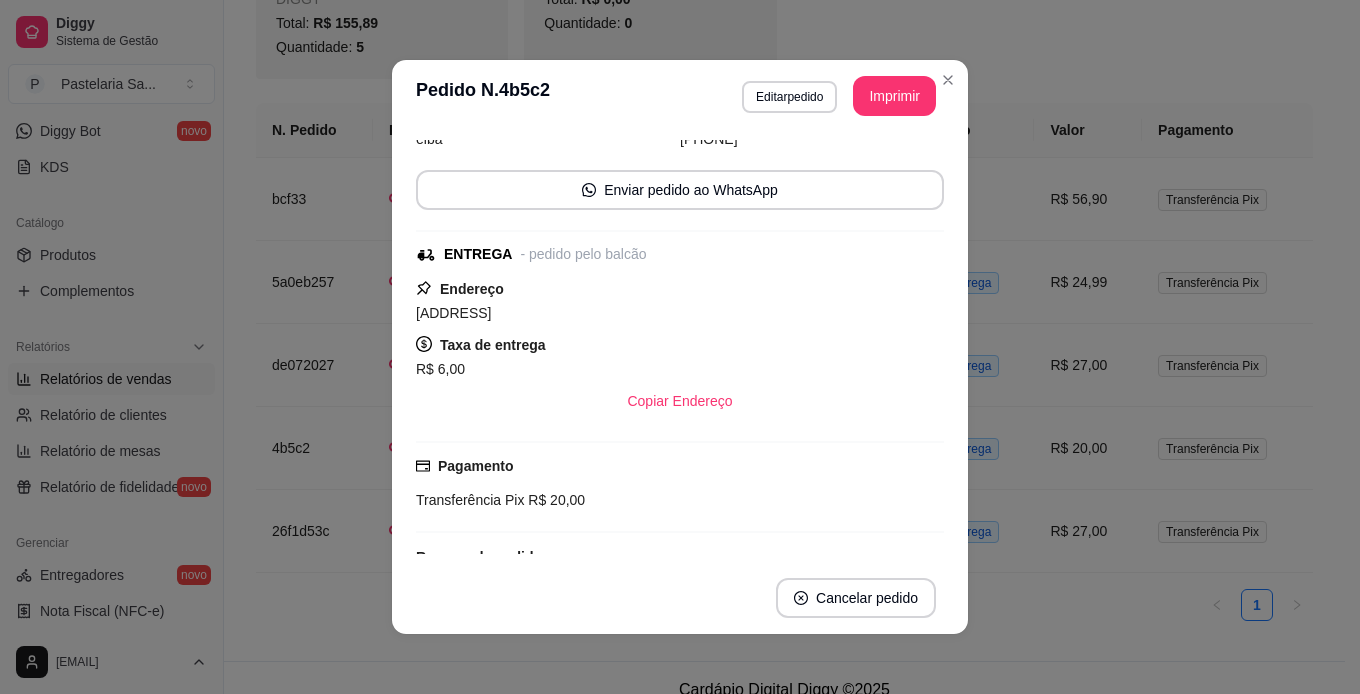scroll, scrollTop: 257, scrollLeft: 0, axis: vertical 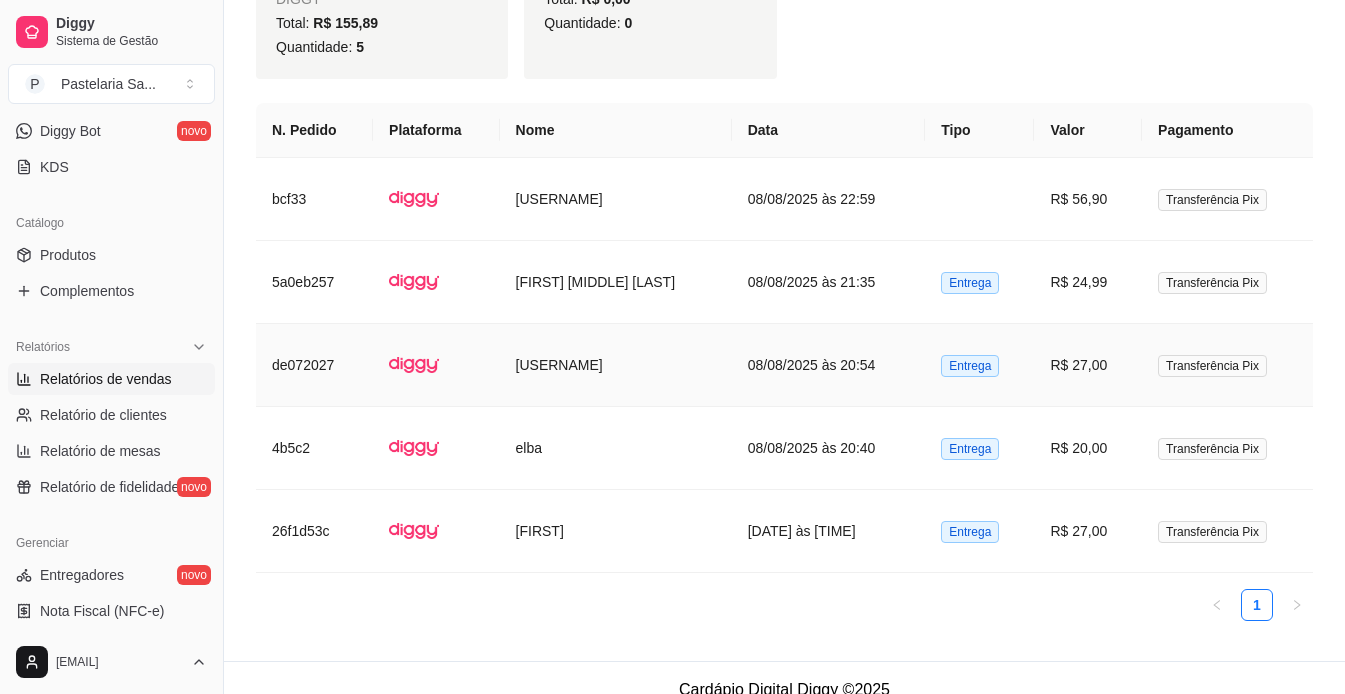 click on "[USERNAME]" at bounding box center [616, 365] 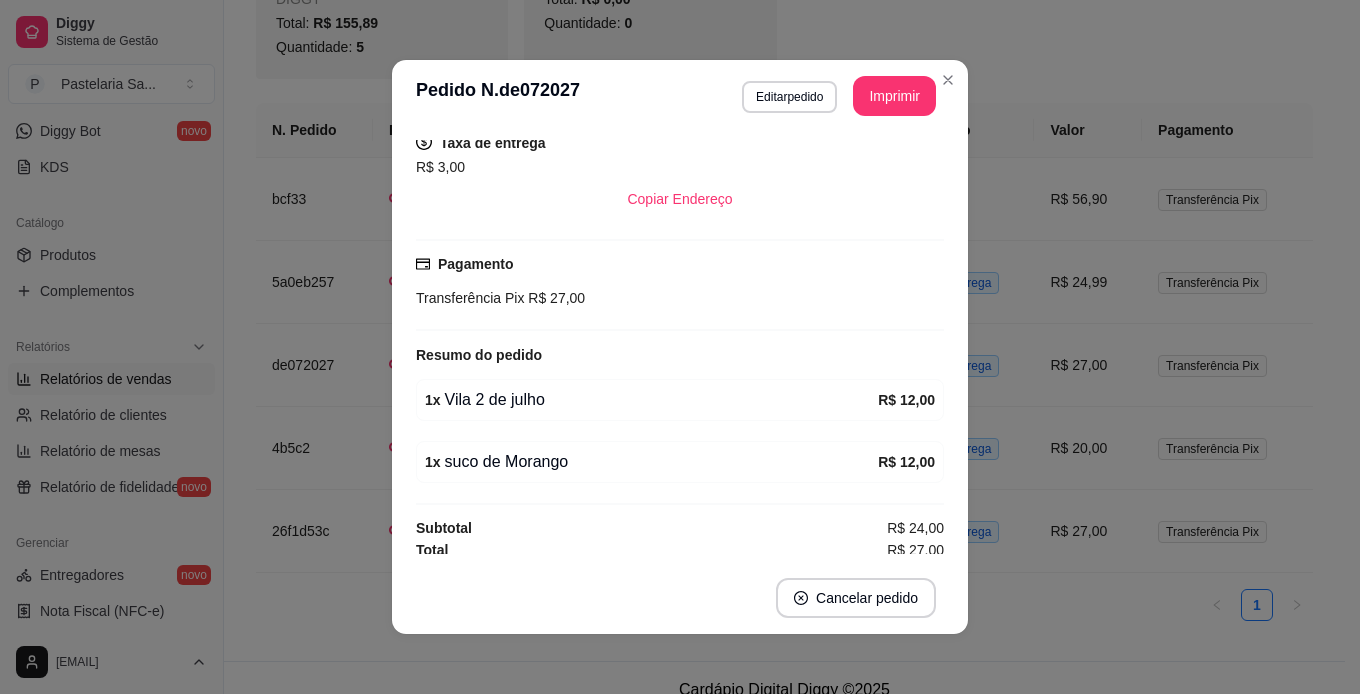 scroll, scrollTop: 379, scrollLeft: 0, axis: vertical 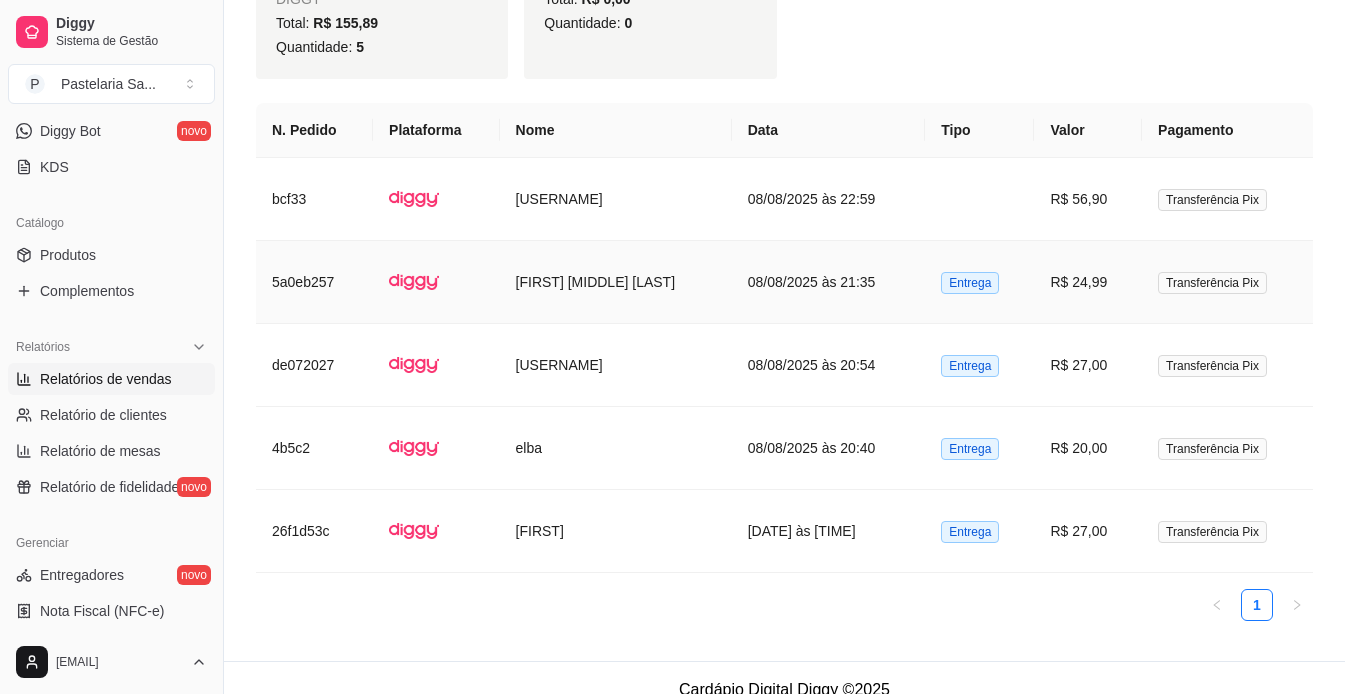 click on "[FIRST] [MIDDLE] [LAST]" at bounding box center [616, 282] 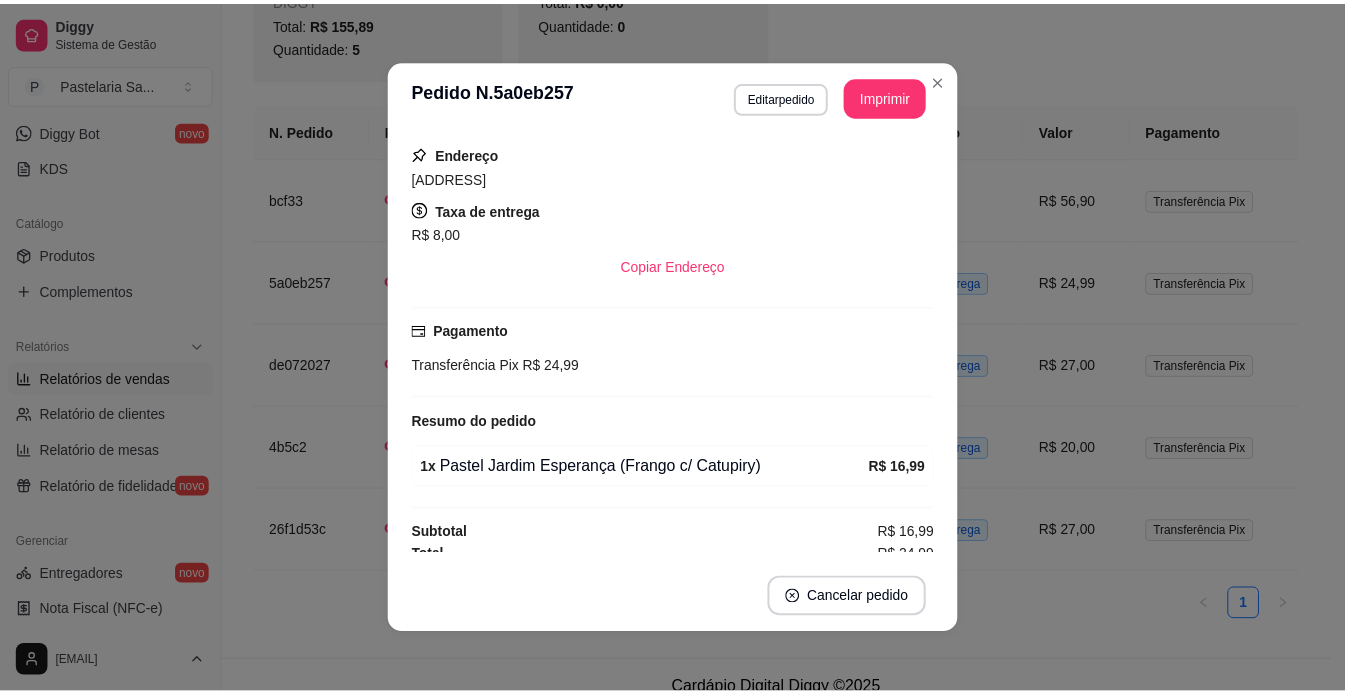 scroll, scrollTop: 317, scrollLeft: 0, axis: vertical 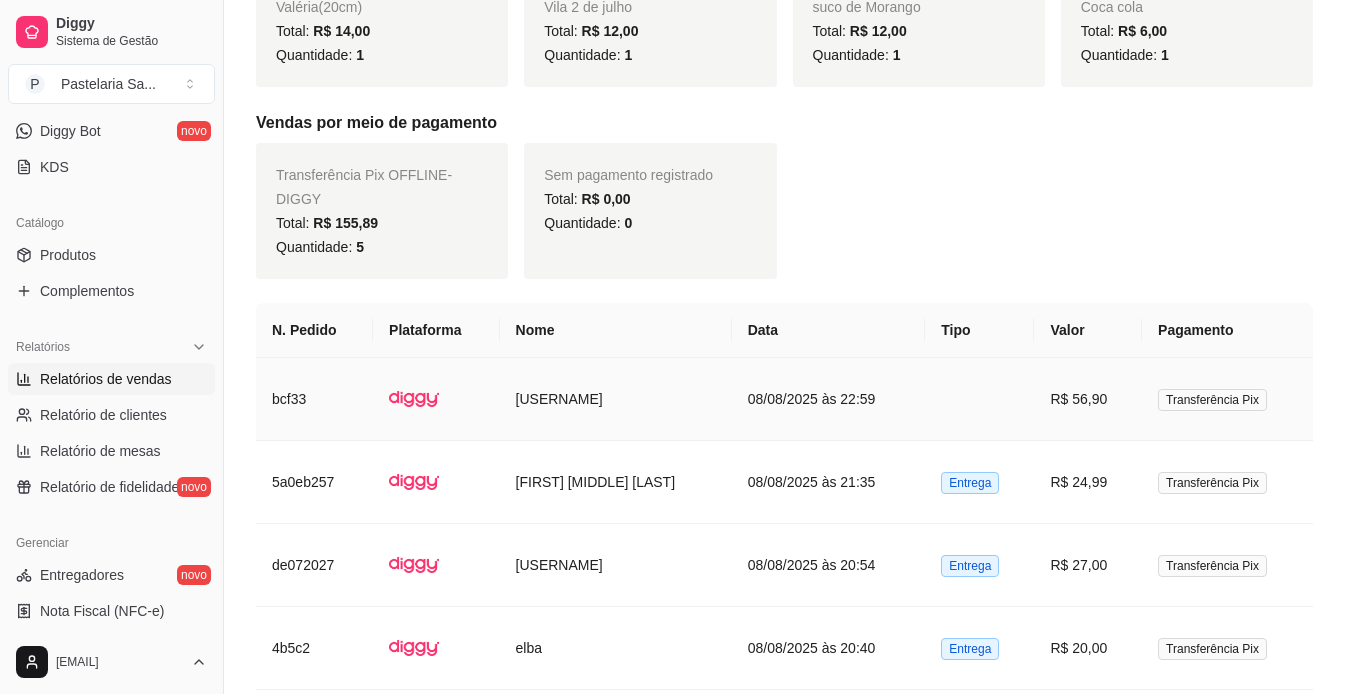 click on "[USERNAME]" at bounding box center (616, 399) 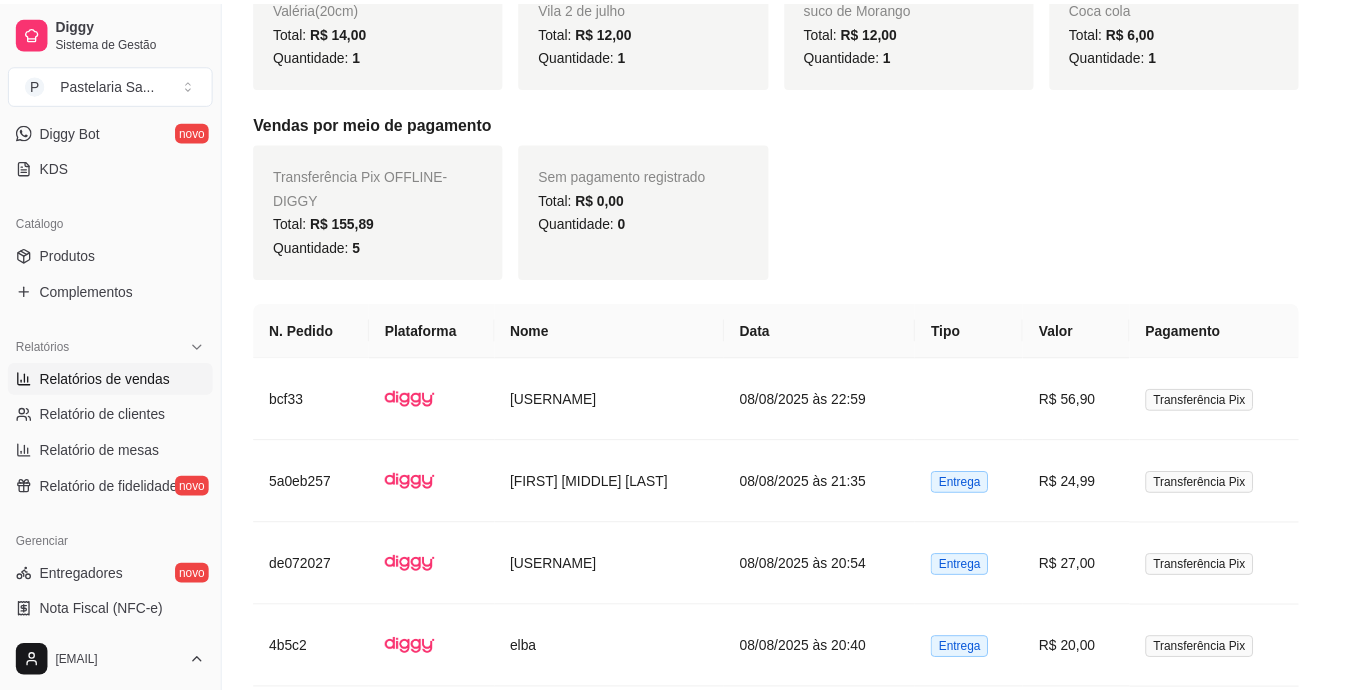 scroll, scrollTop: 187, scrollLeft: 0, axis: vertical 